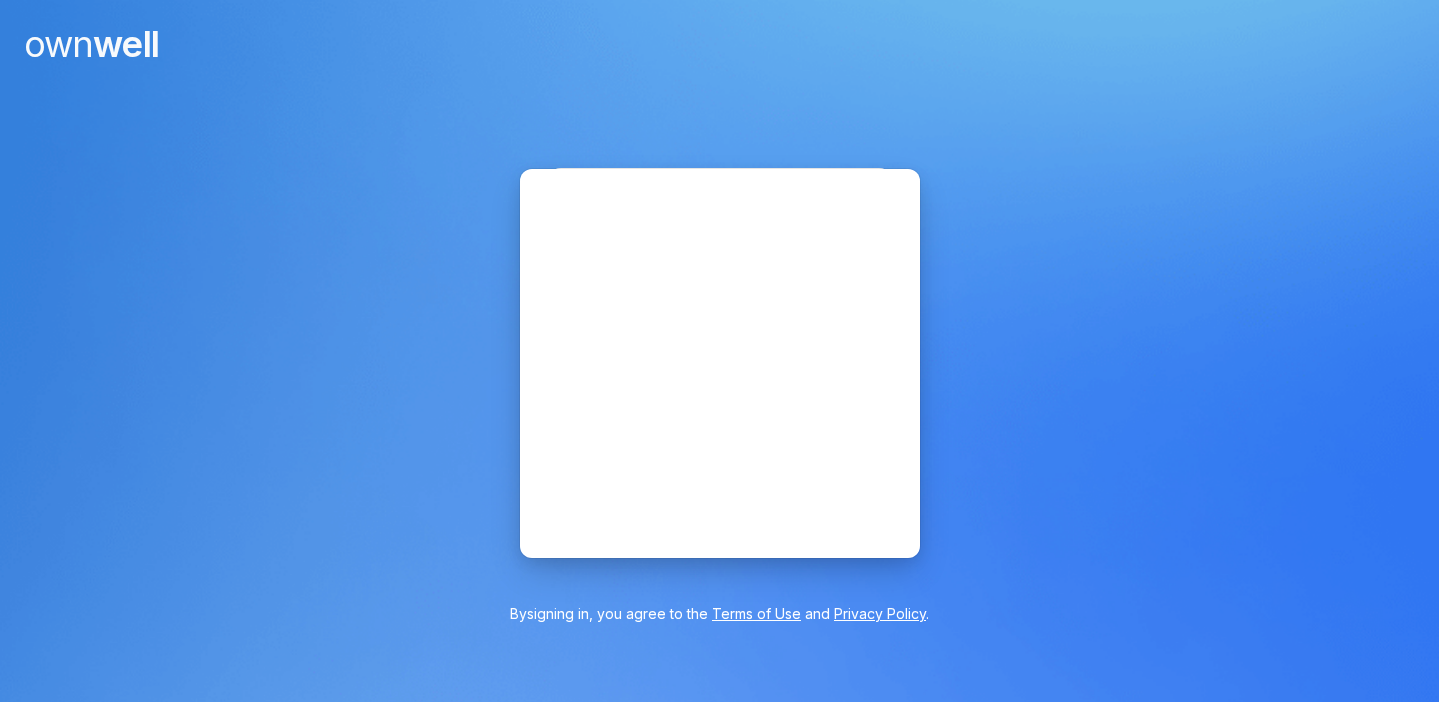 scroll, scrollTop: 0, scrollLeft: 0, axis: both 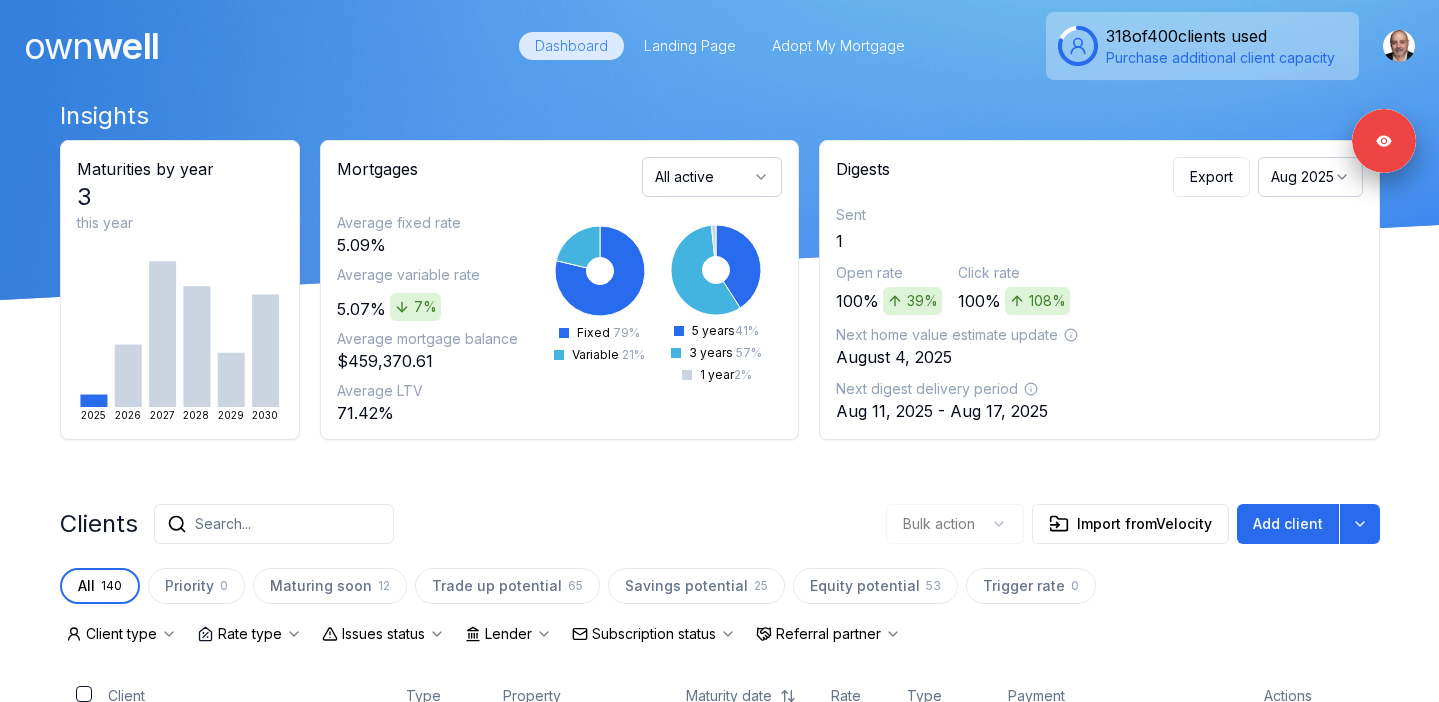 click on "Search..." at bounding box center [223, 524] 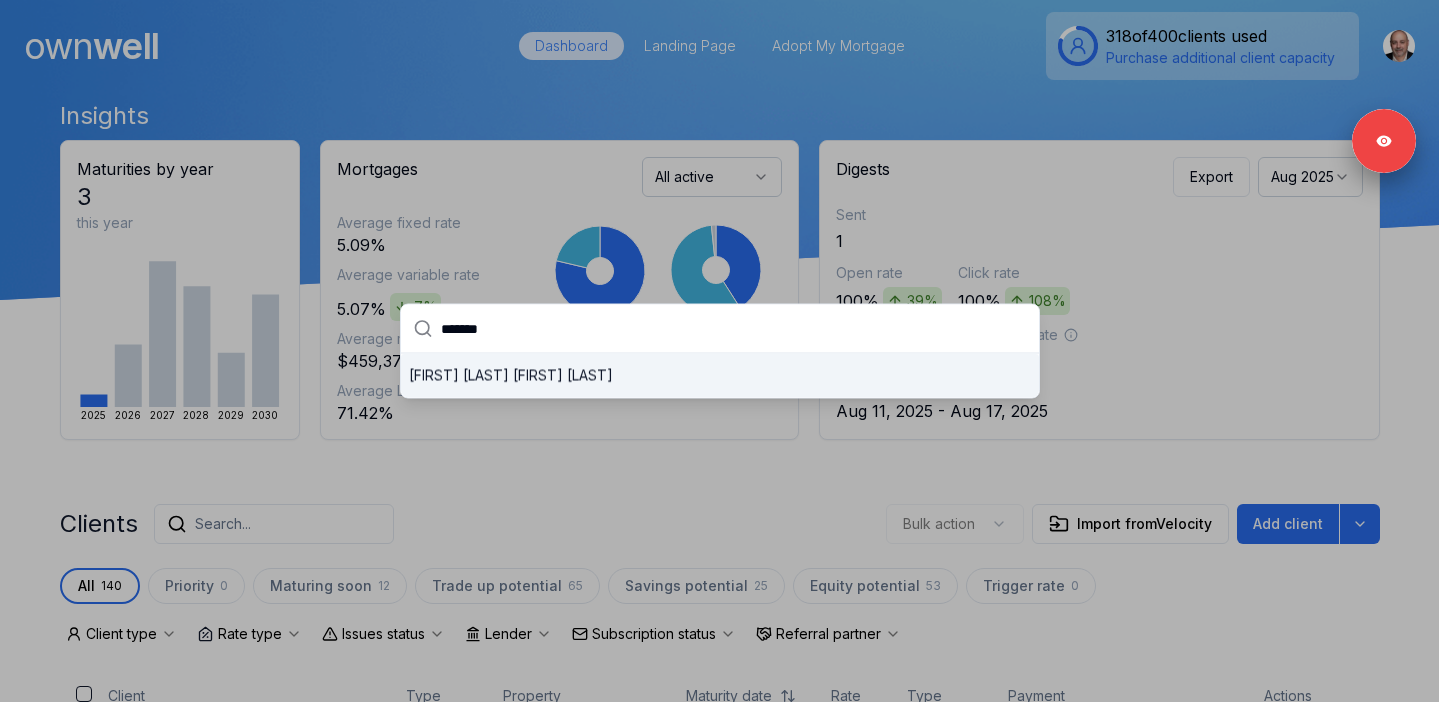 type on "*******" 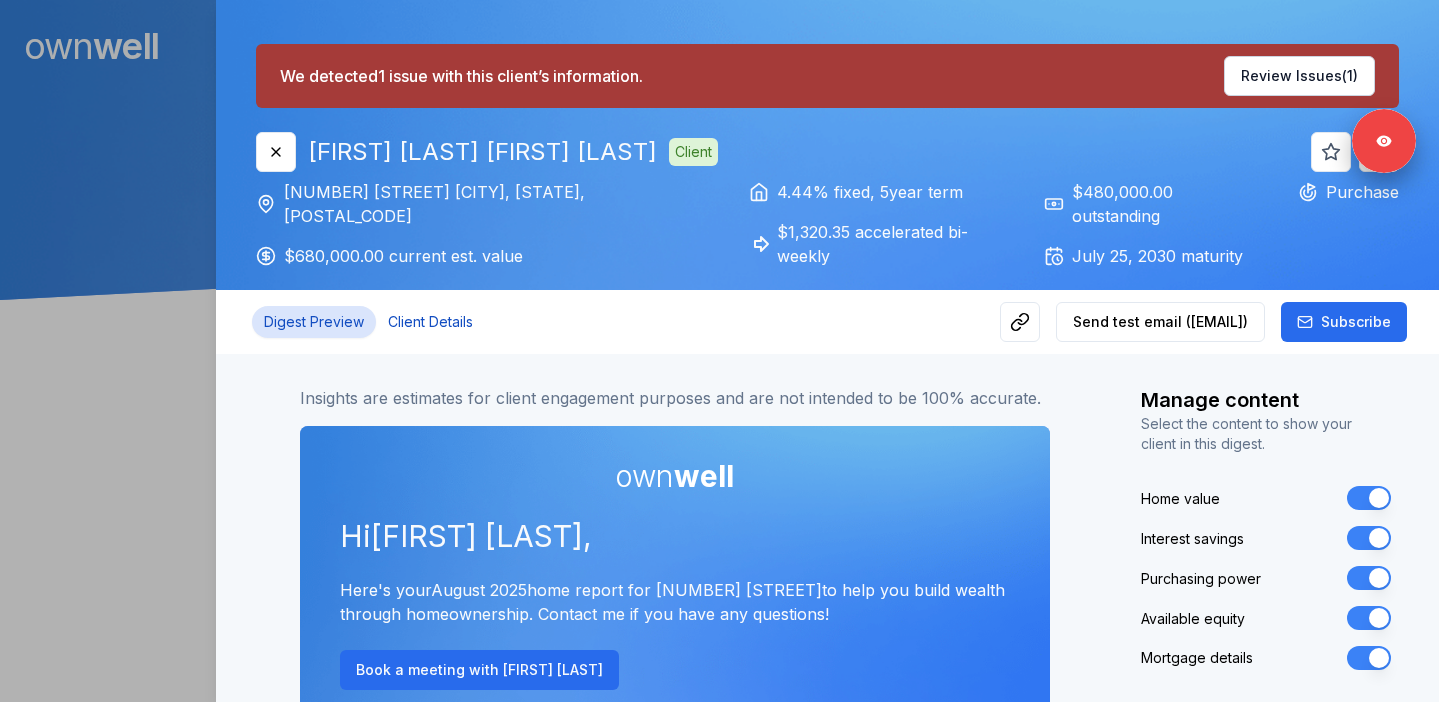 click on "Client Details" at bounding box center [430, 322] 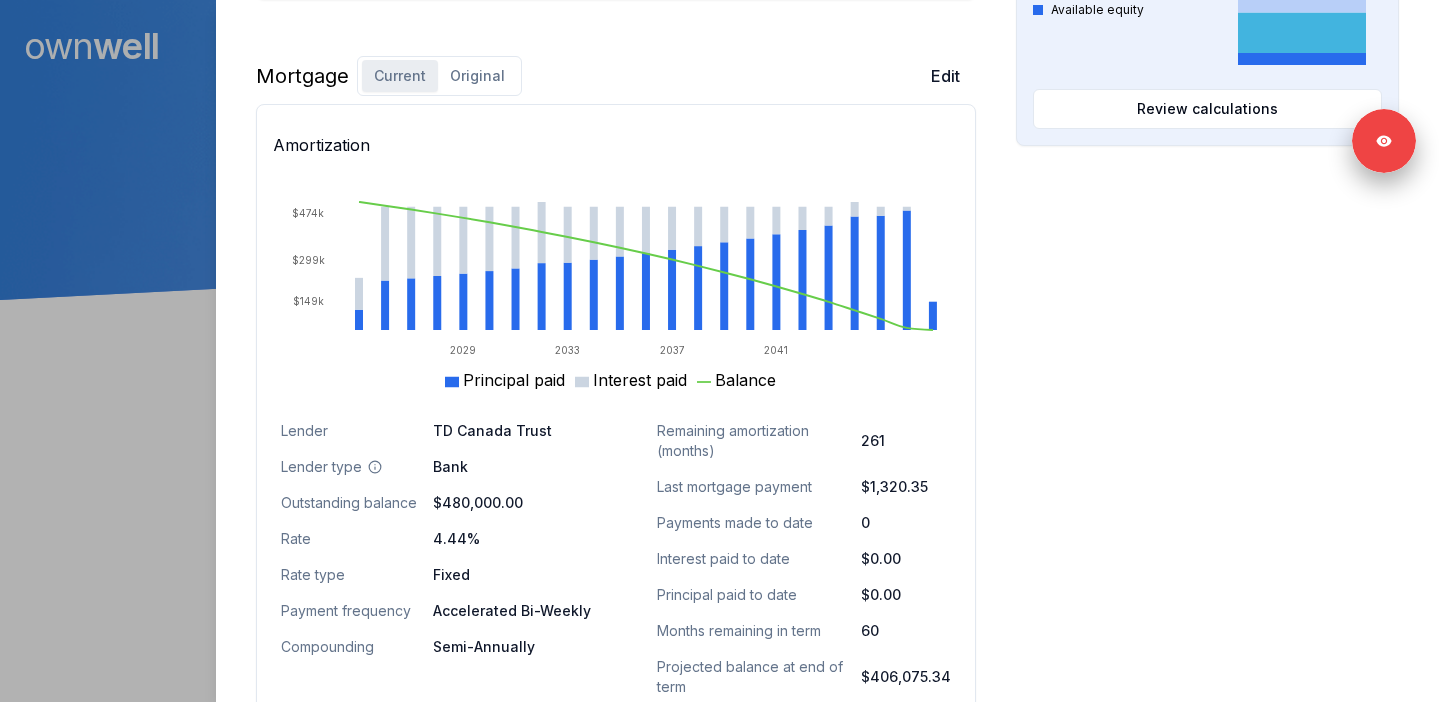 scroll, scrollTop: 1382, scrollLeft: 0, axis: vertical 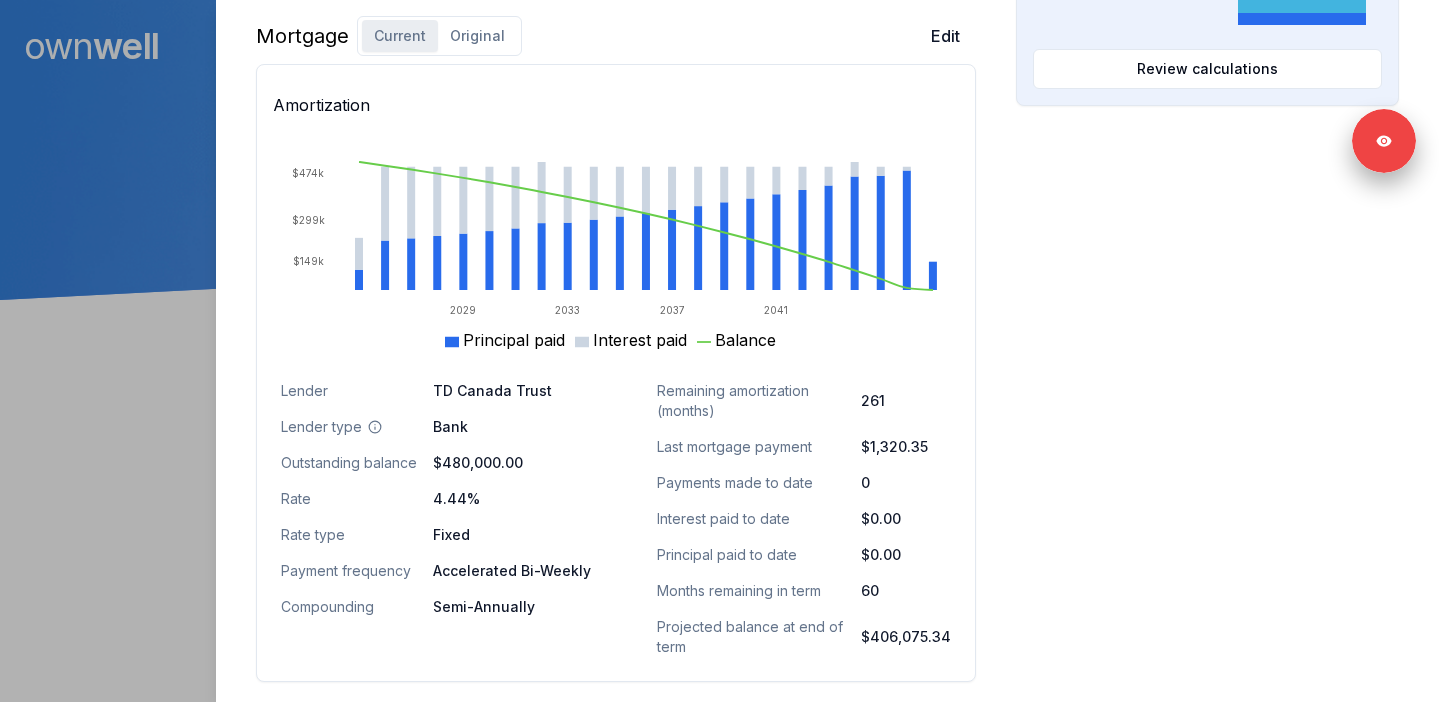 click on "Original" at bounding box center (477, 36) 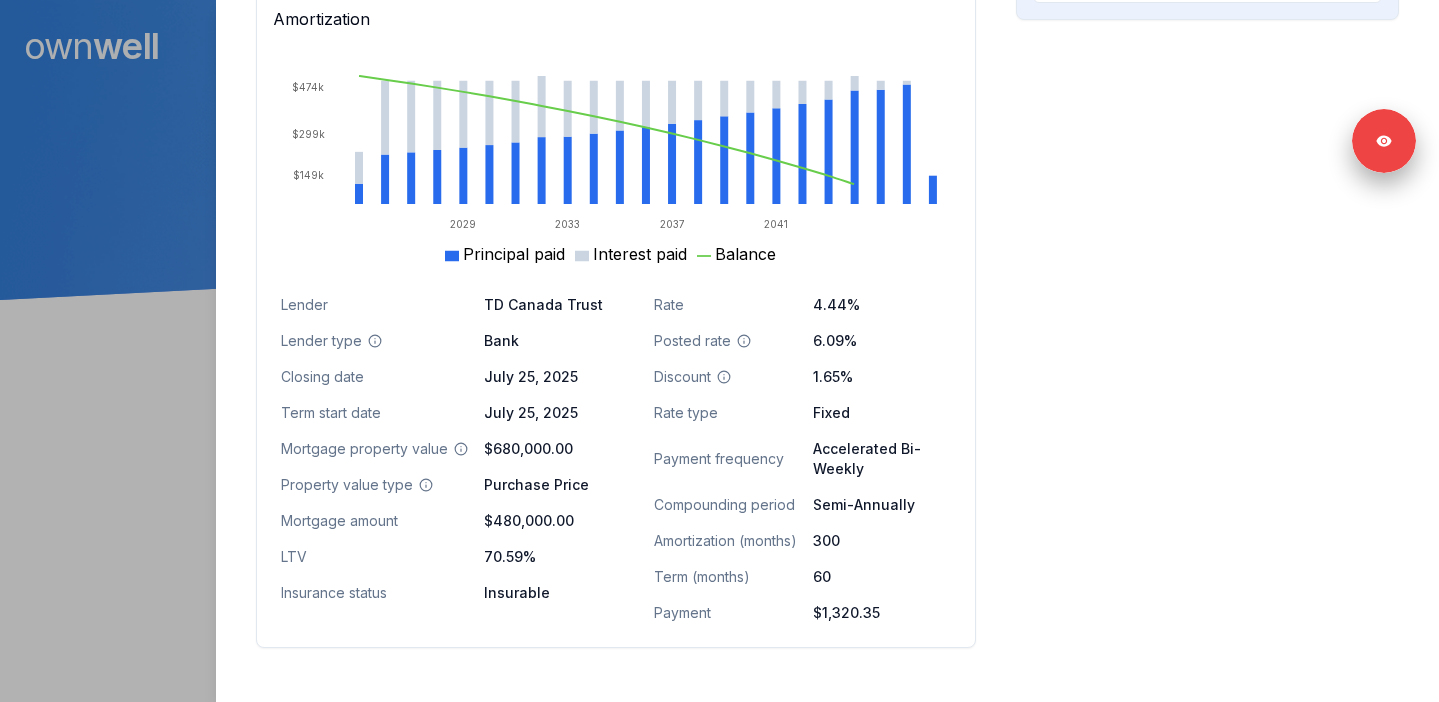 scroll, scrollTop: 1424, scrollLeft: 0, axis: vertical 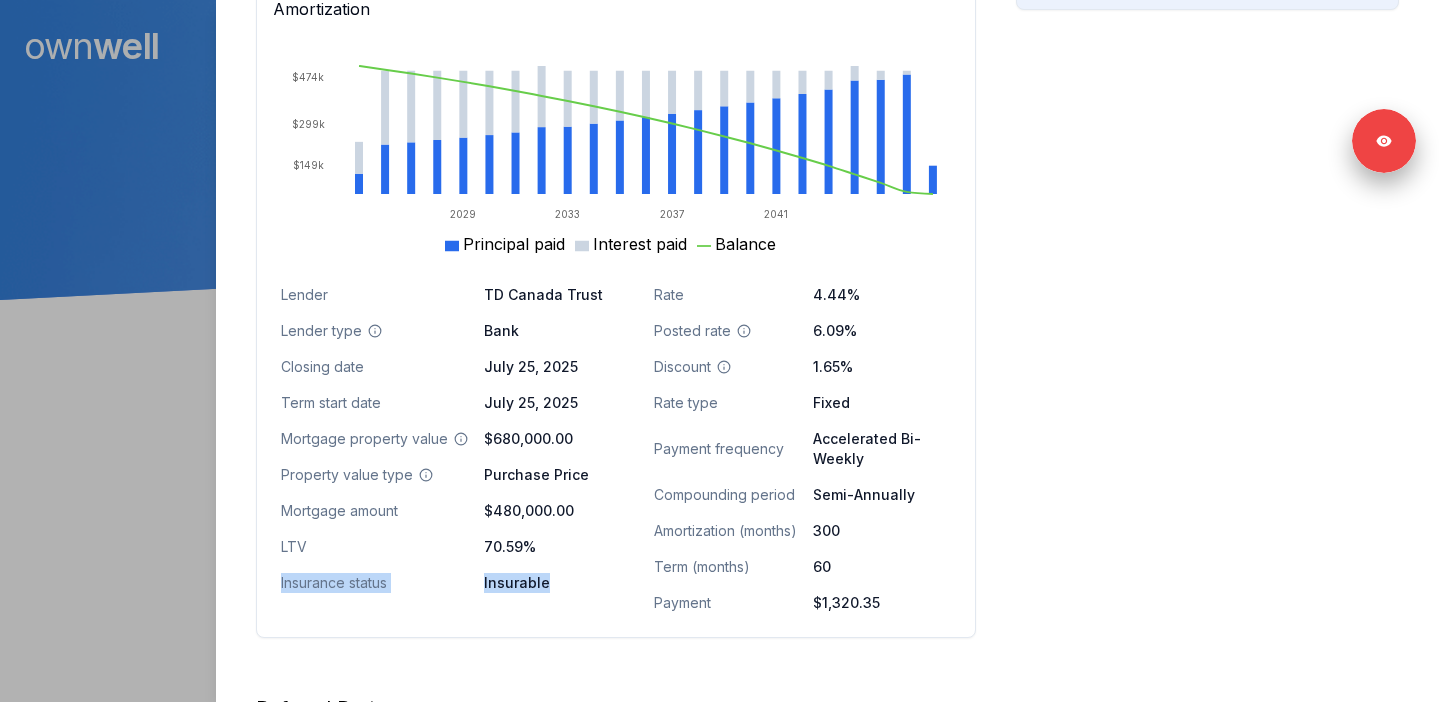 drag, startPoint x: 282, startPoint y: 584, endPoint x: 582, endPoint y: 611, distance: 301.21255 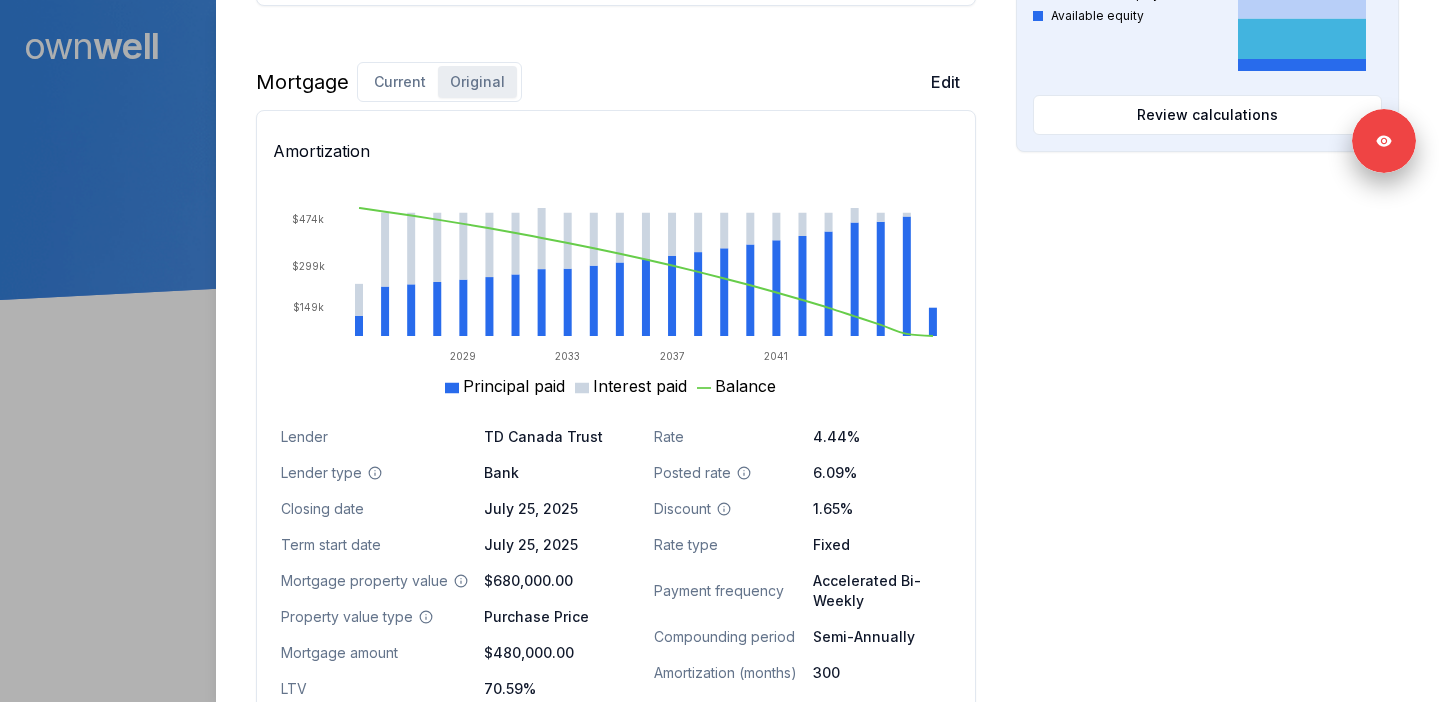 scroll, scrollTop: 1276, scrollLeft: 0, axis: vertical 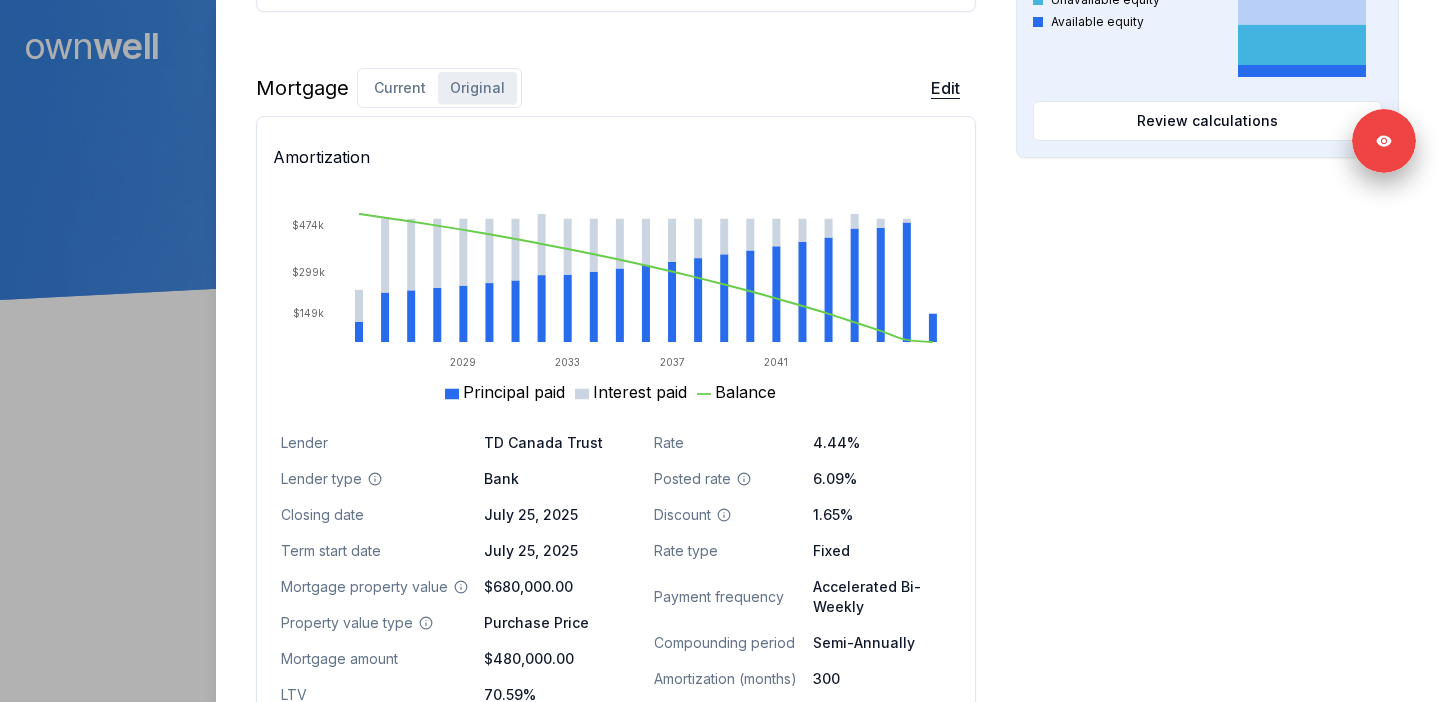 click on "Edit" at bounding box center (945, 88) 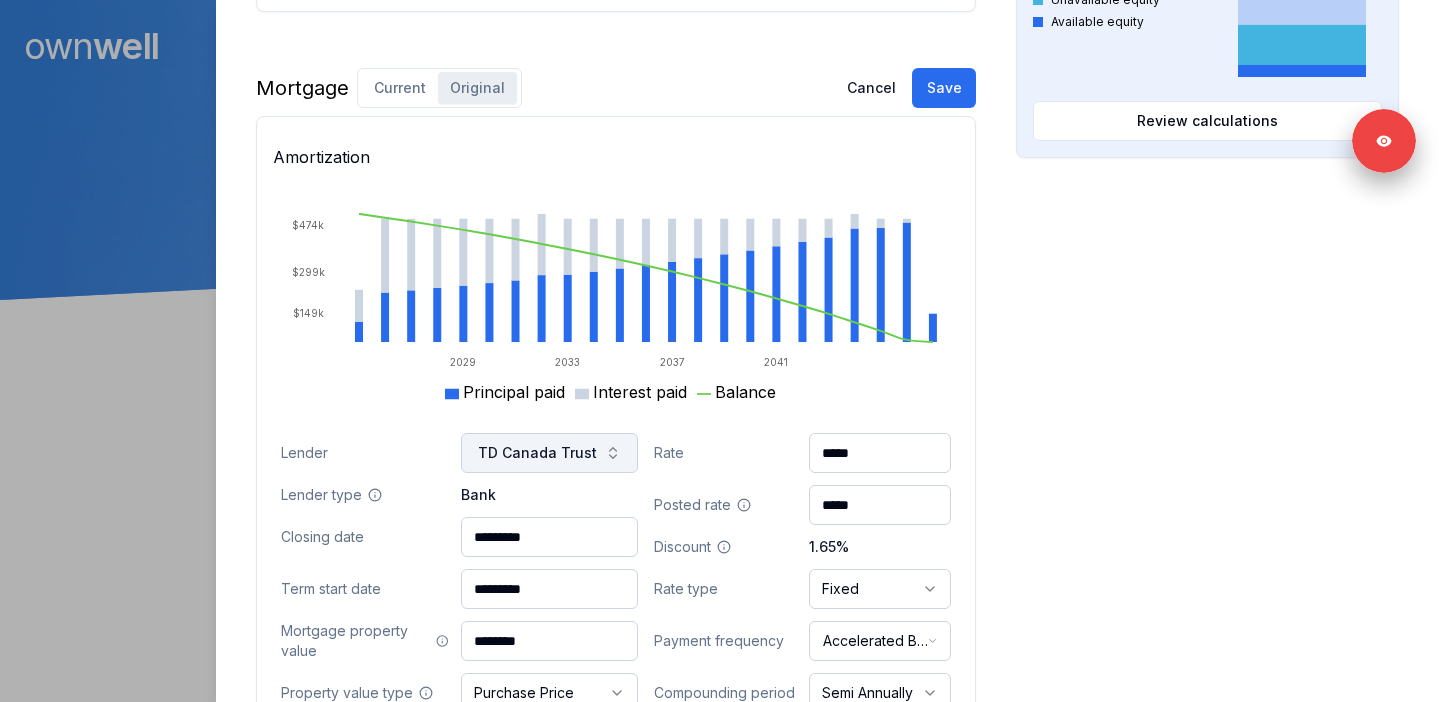 click on "TD Canada Trust" at bounding box center [537, 453] 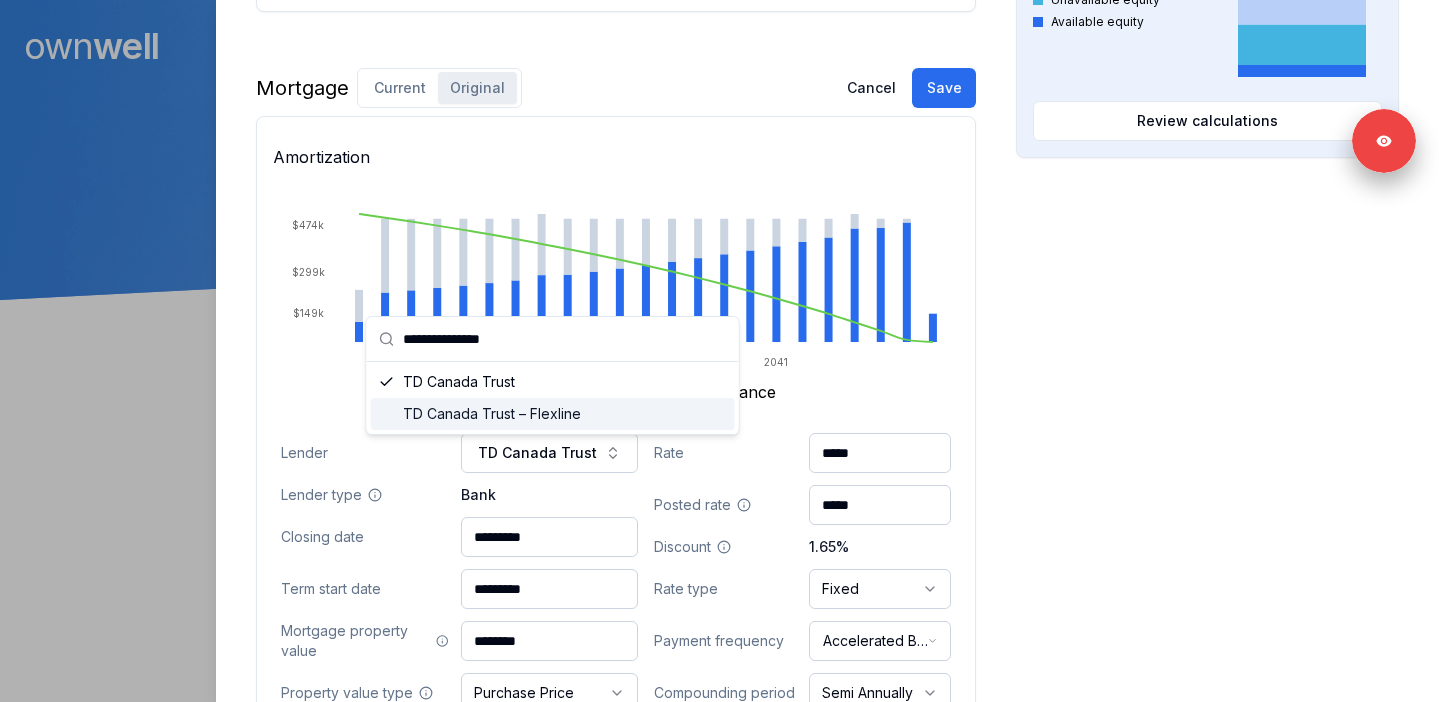 click on "TD Canada Trust – Flexline" at bounding box center (553, 414) 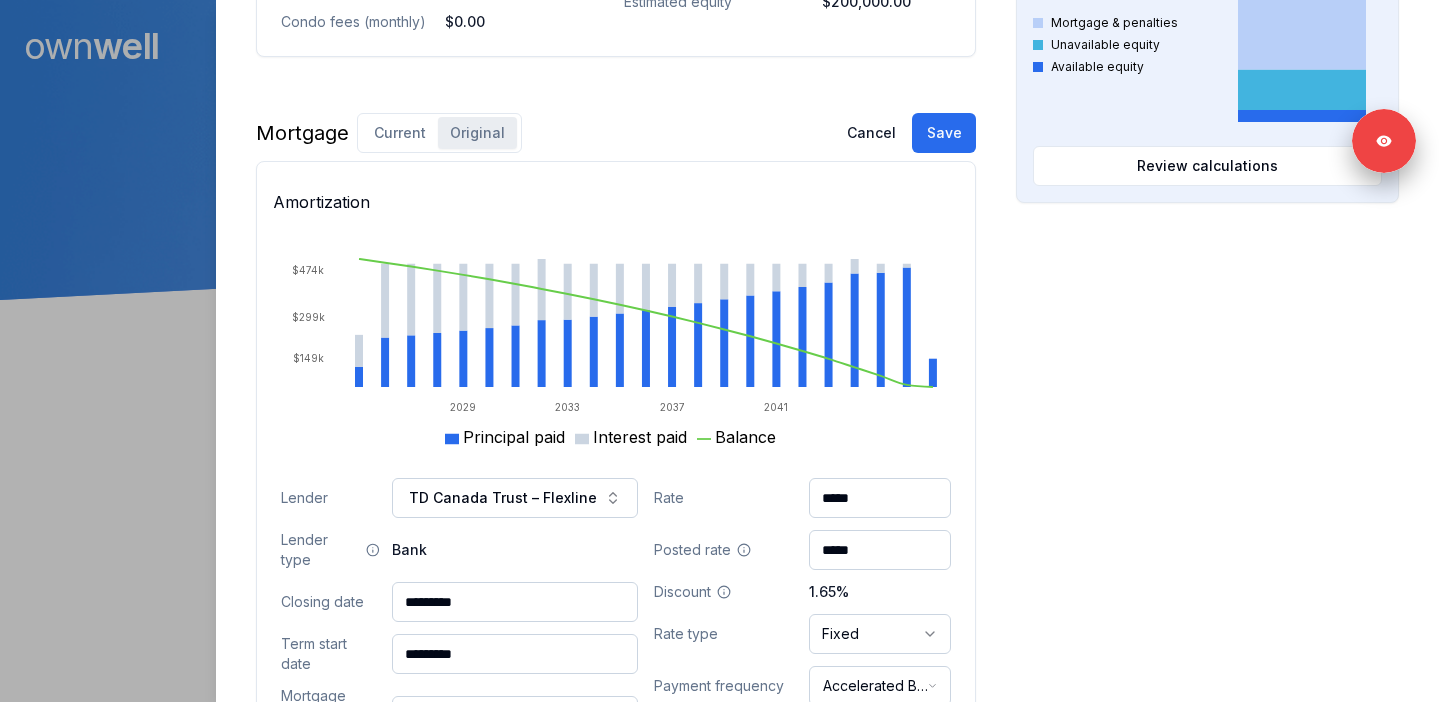 scroll, scrollTop: 1031, scrollLeft: 0, axis: vertical 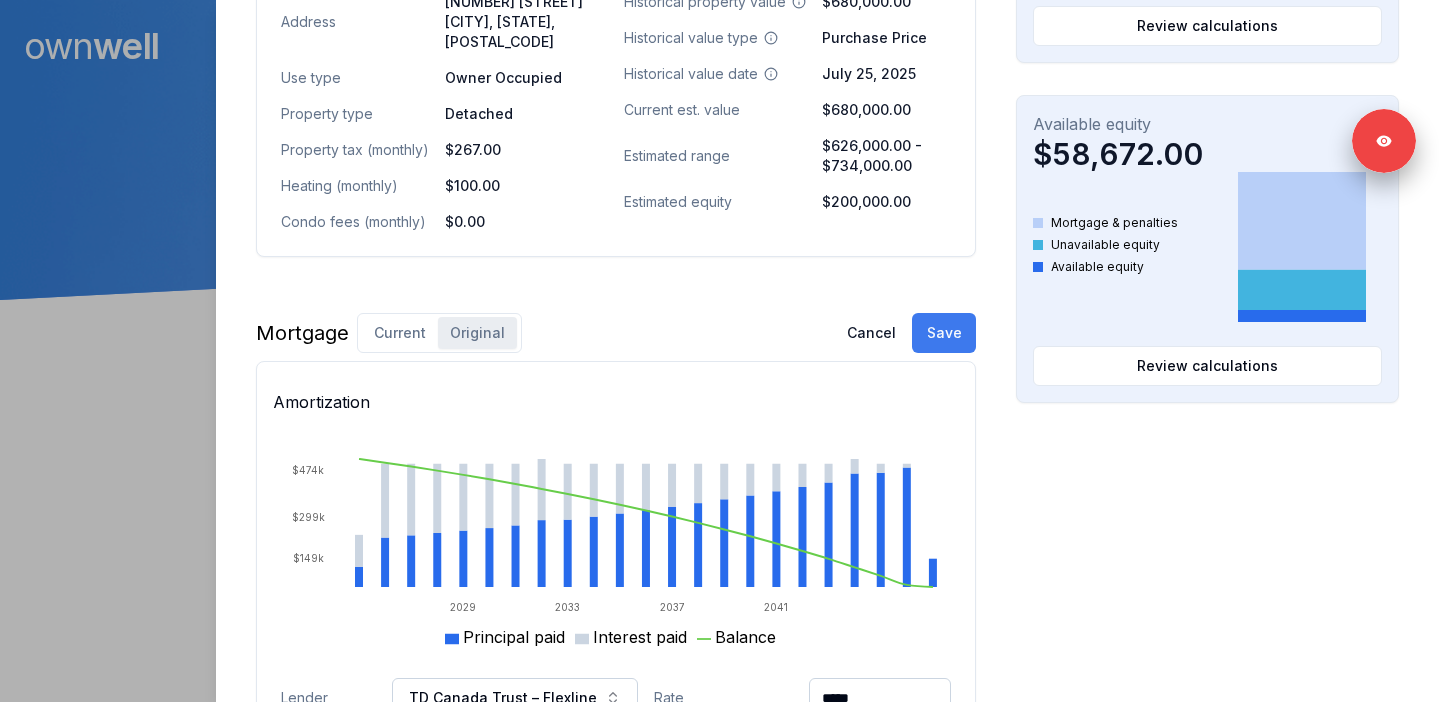 click on "Save" at bounding box center (944, 333) 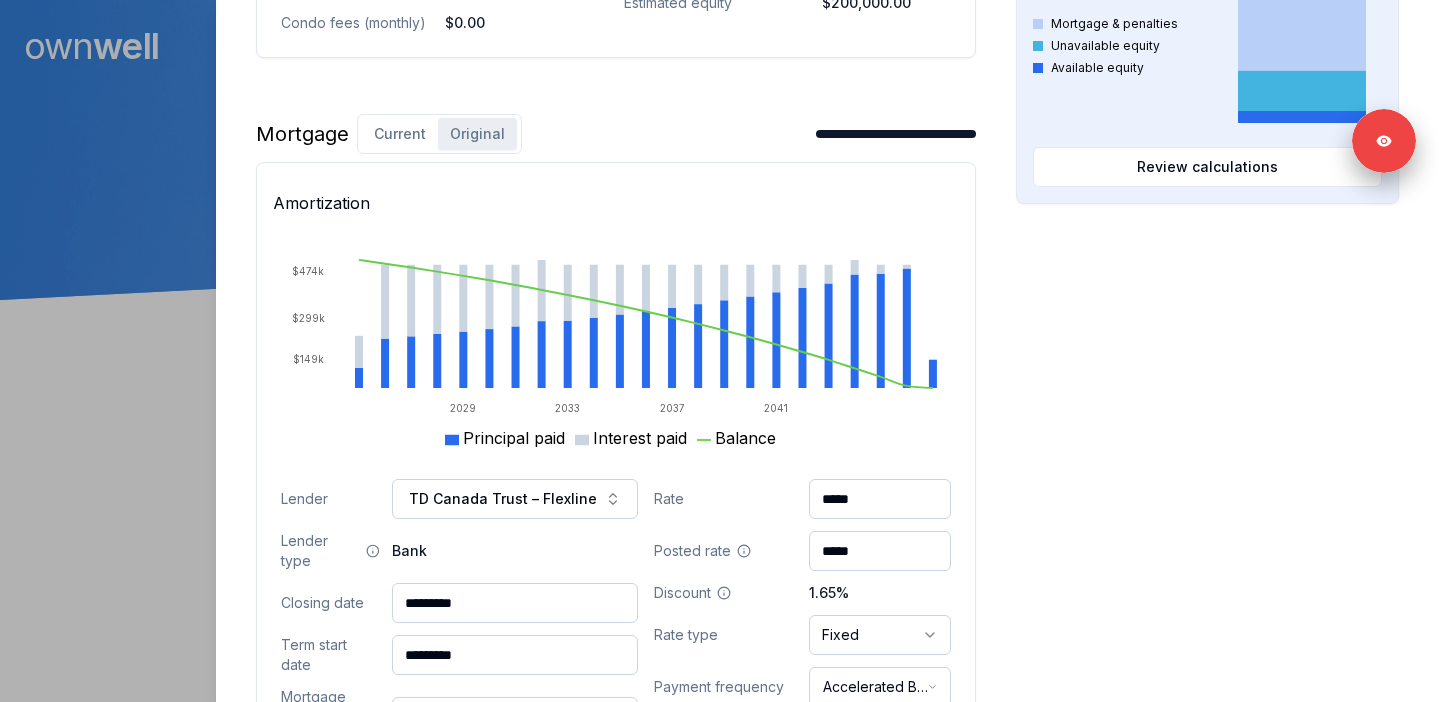 scroll, scrollTop: 1488, scrollLeft: 0, axis: vertical 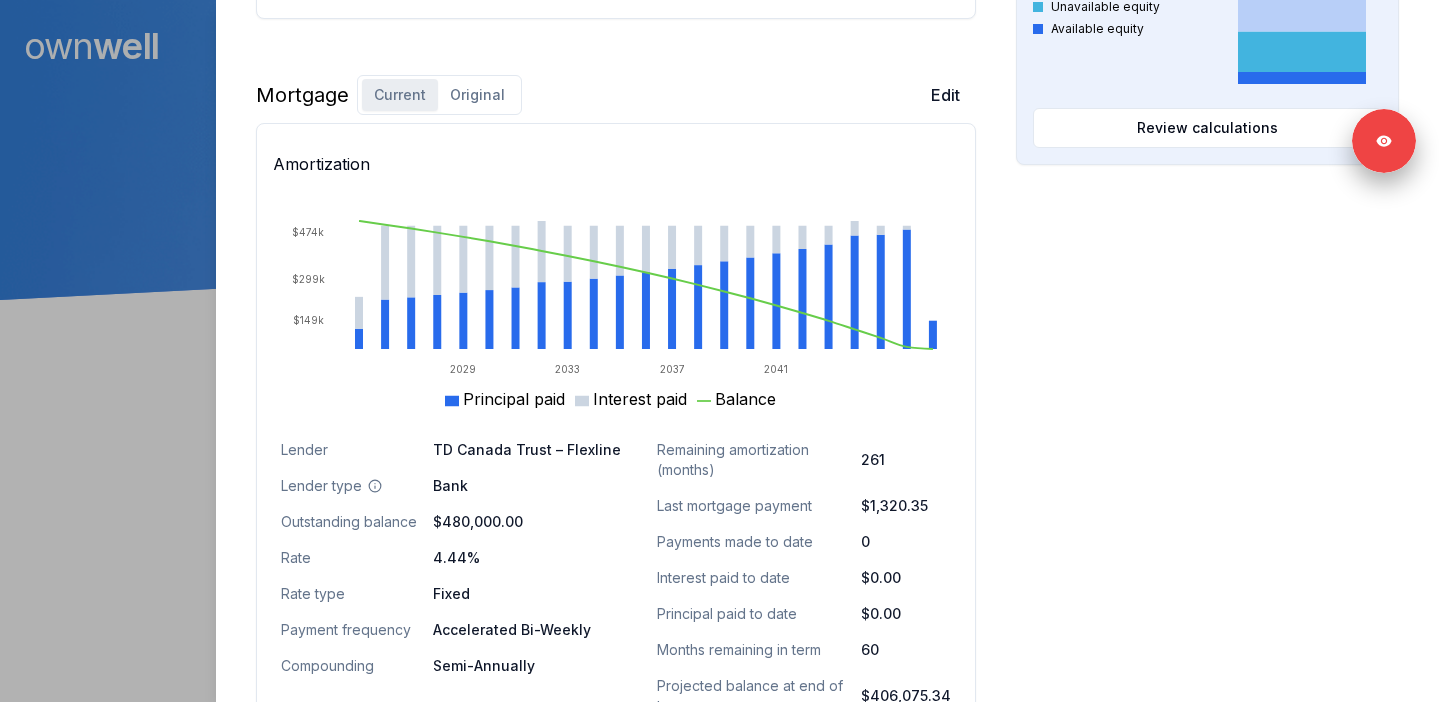 click on "Original" at bounding box center [477, 95] 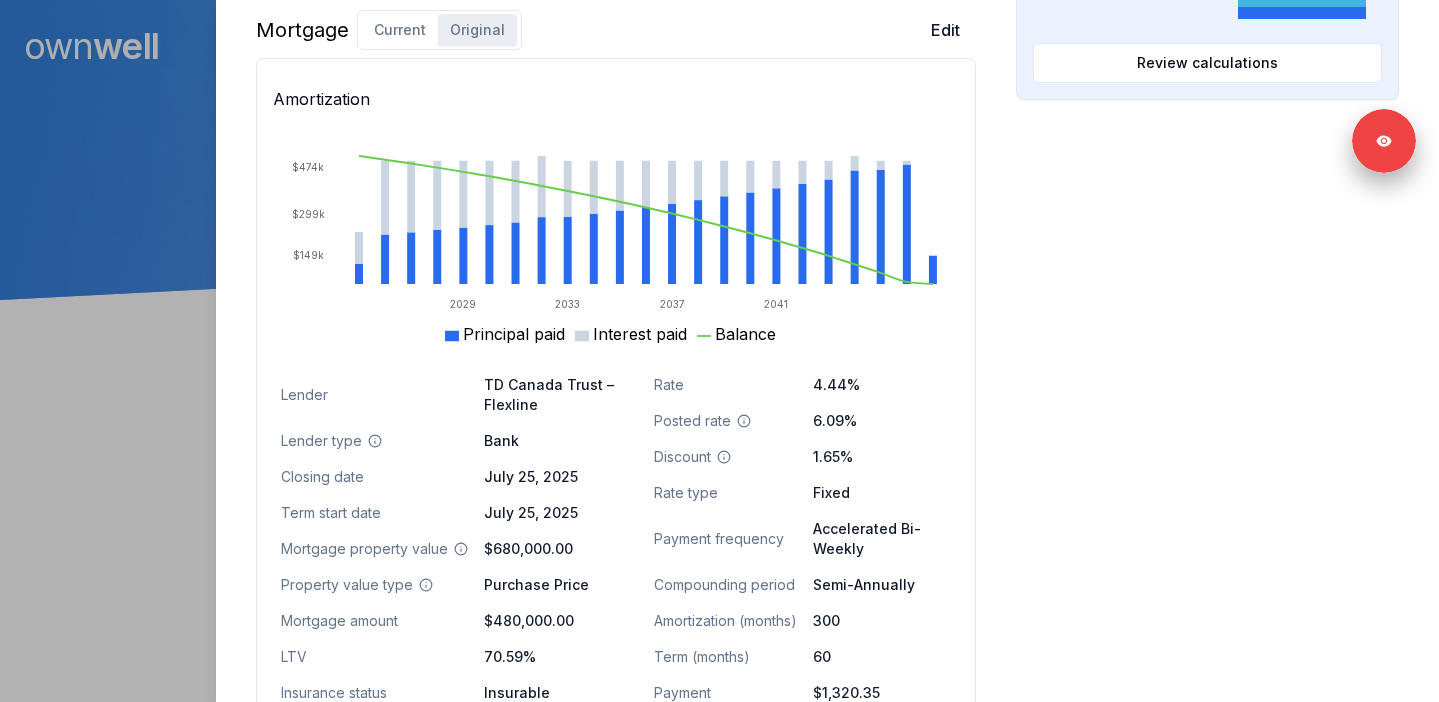 scroll, scrollTop: 1332, scrollLeft: 0, axis: vertical 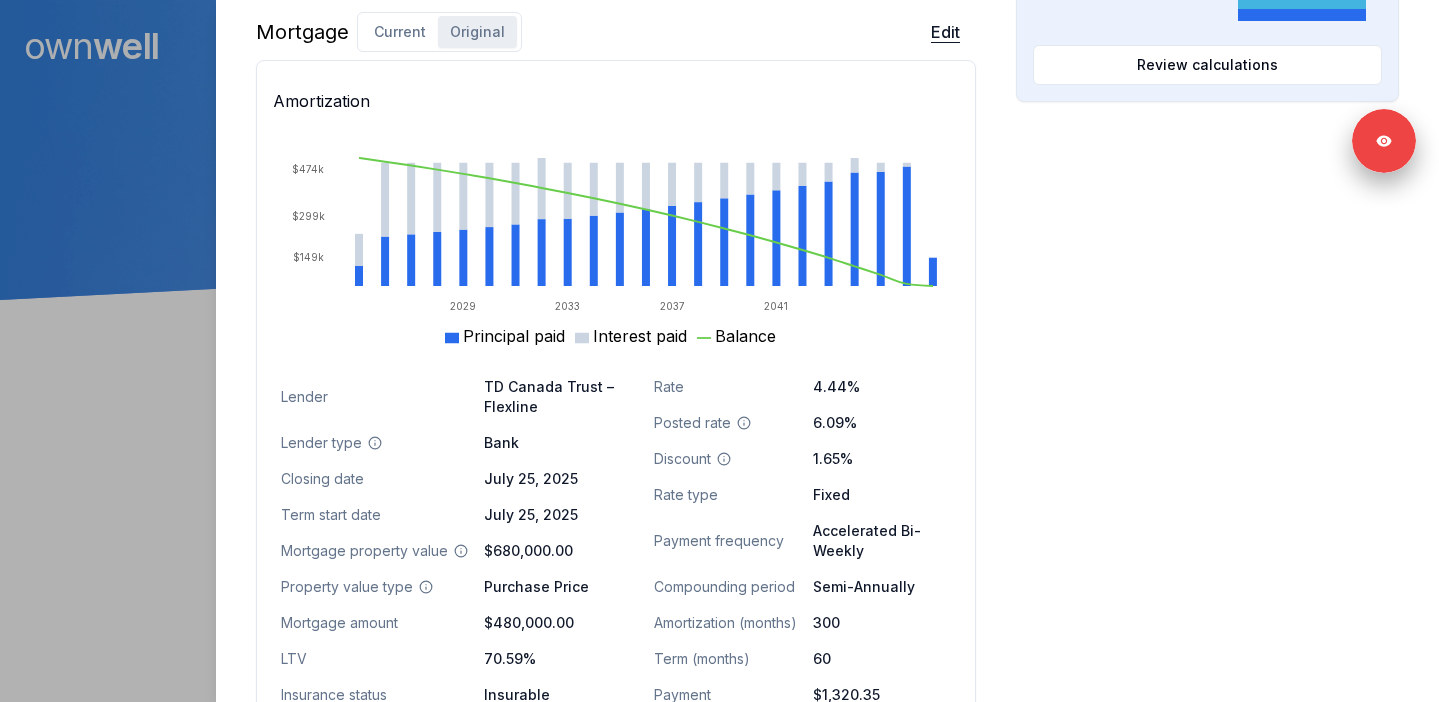 click on "Edit" at bounding box center (945, 32) 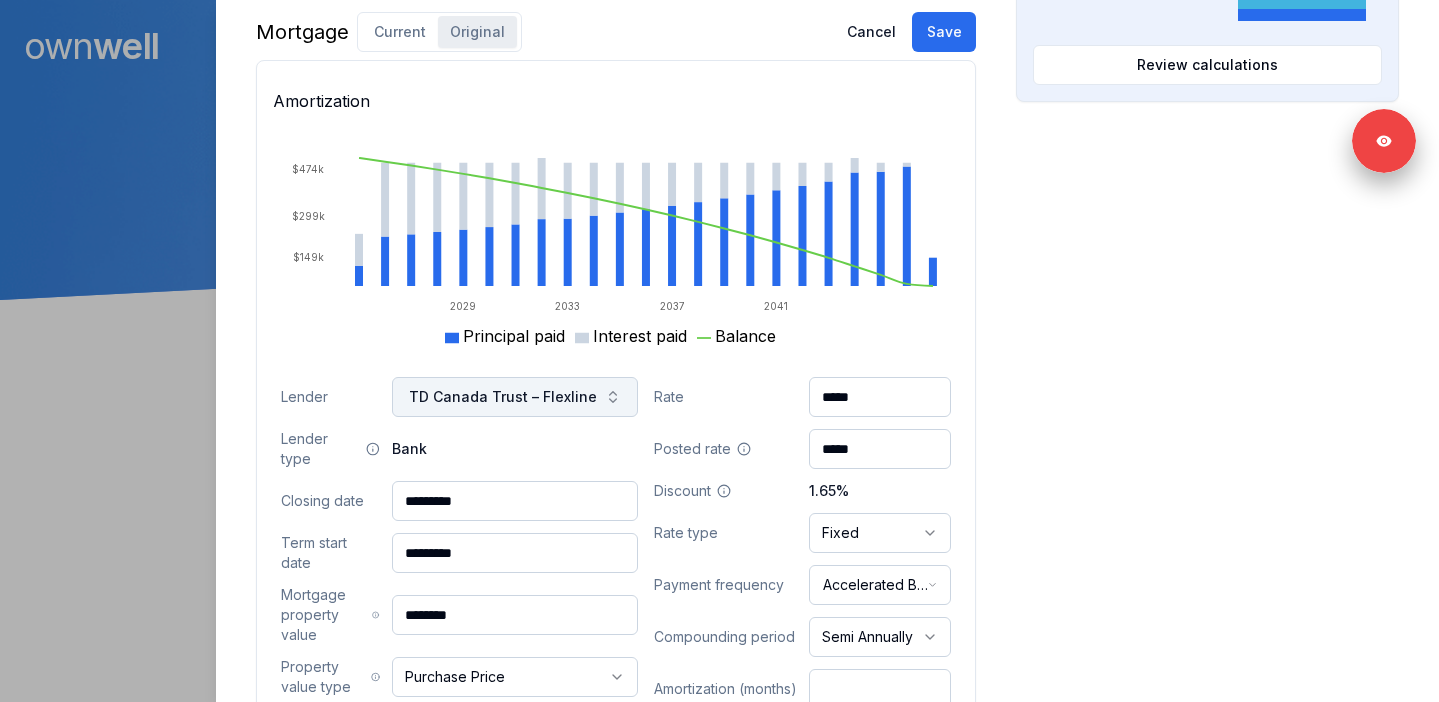 click on "TD Canada Trust – Flexline" at bounding box center [503, 397] 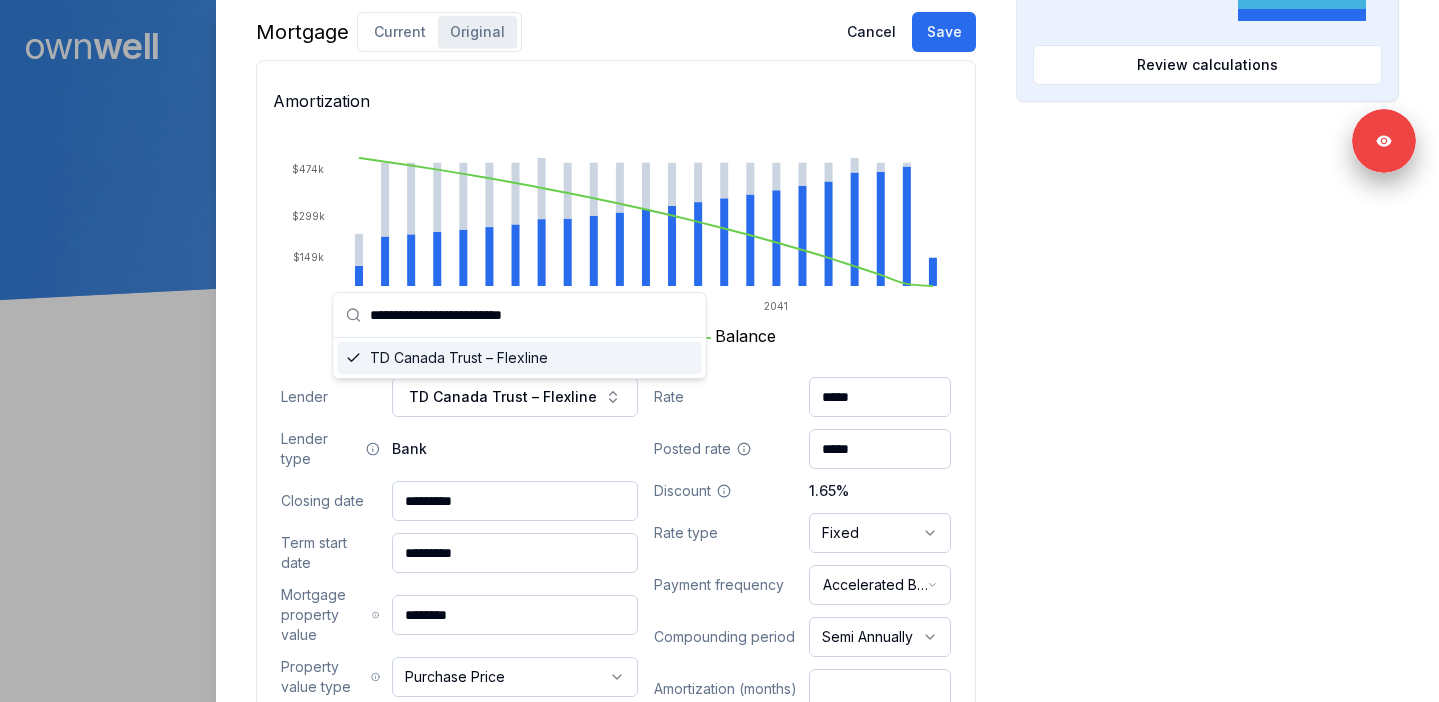 click on "**********" at bounding box center (532, 315) 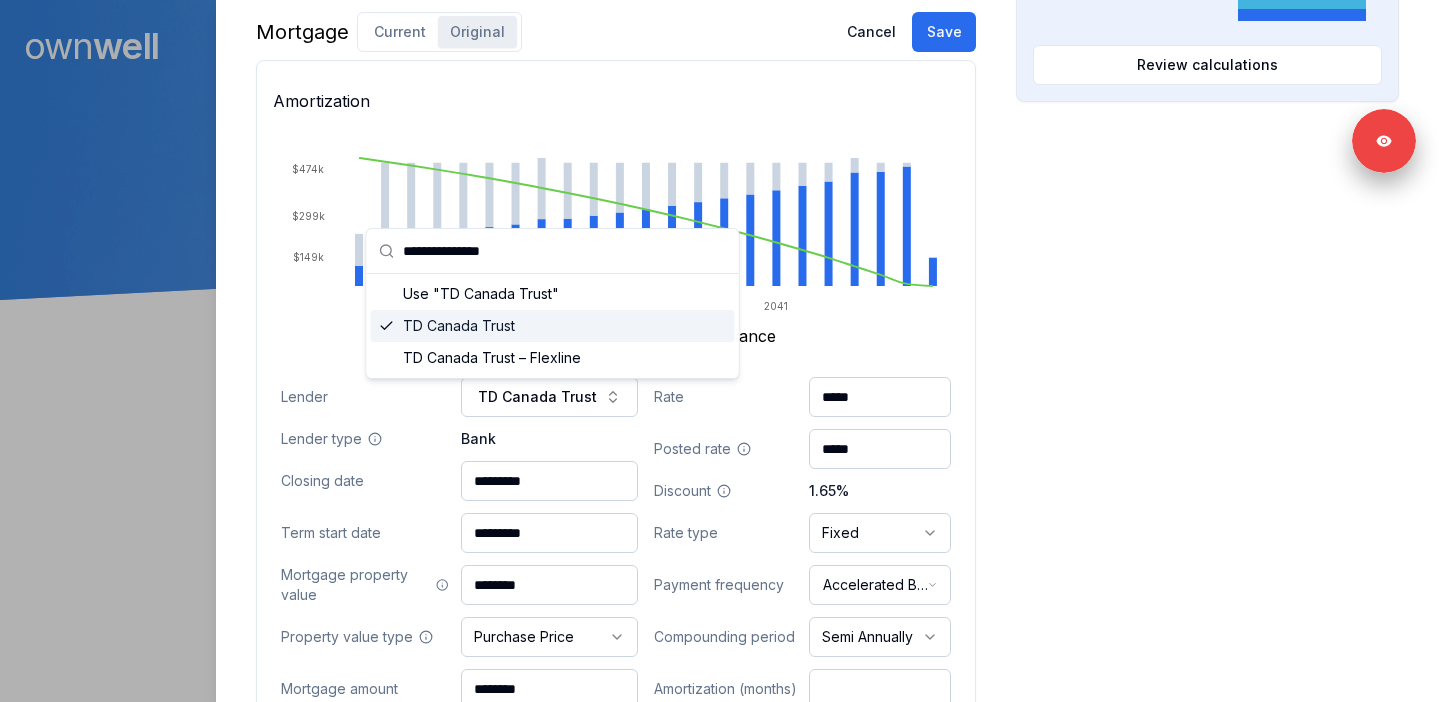 type on "**********" 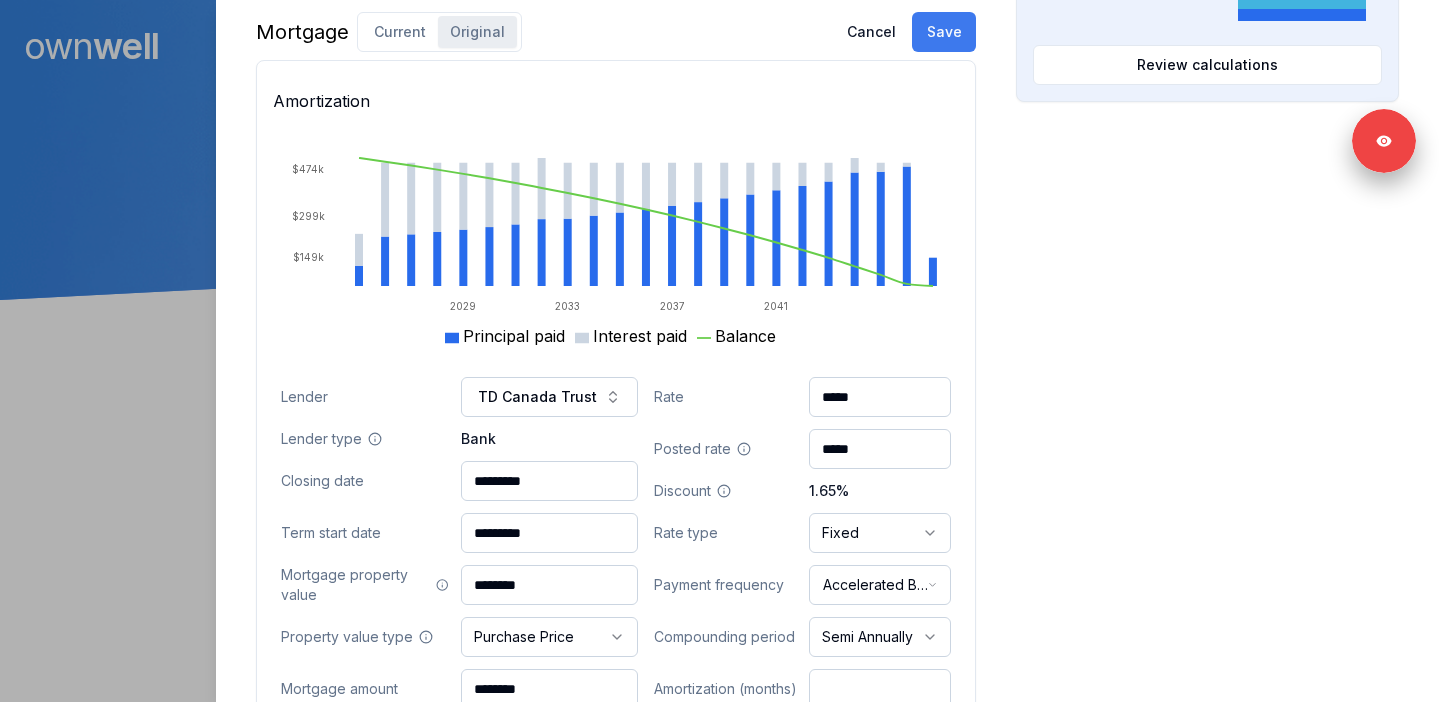 click on "Save" at bounding box center (944, 32) 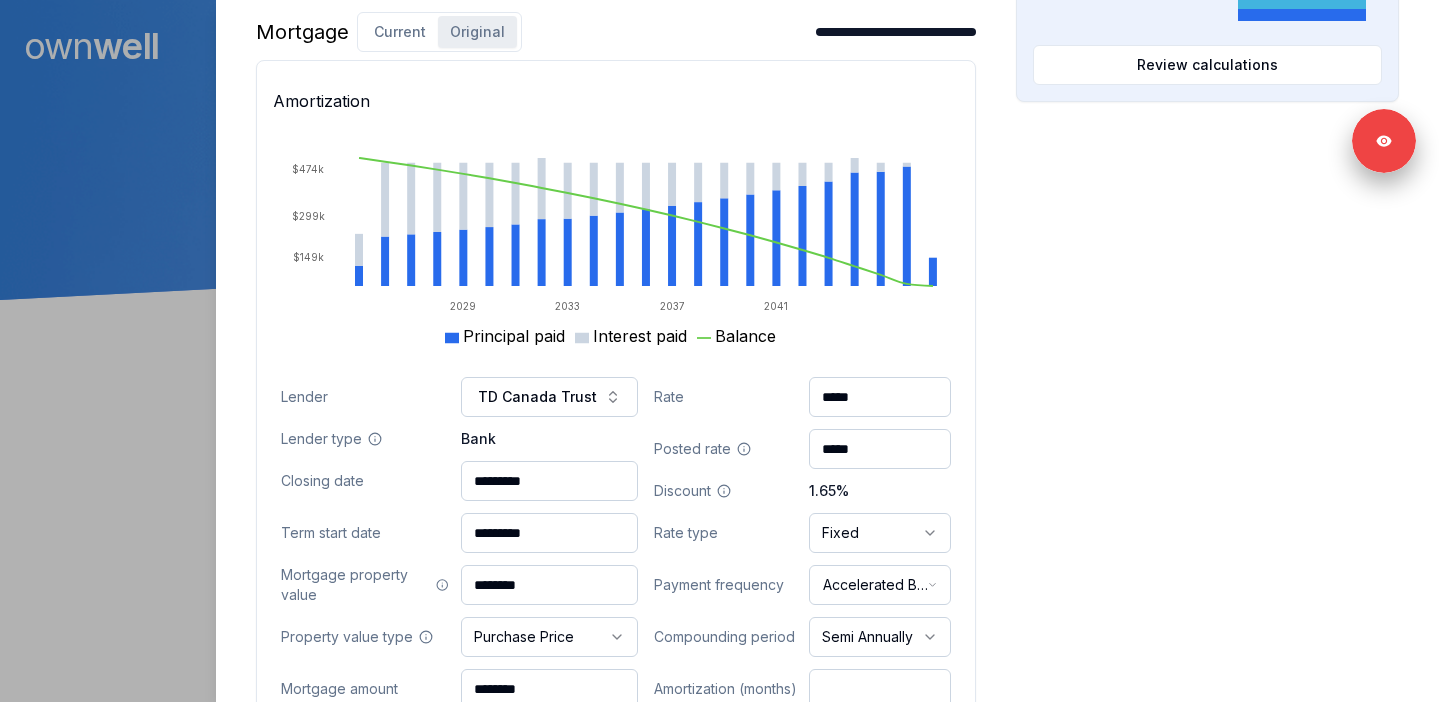 click on "Current Original" at bounding box center [439, 32] 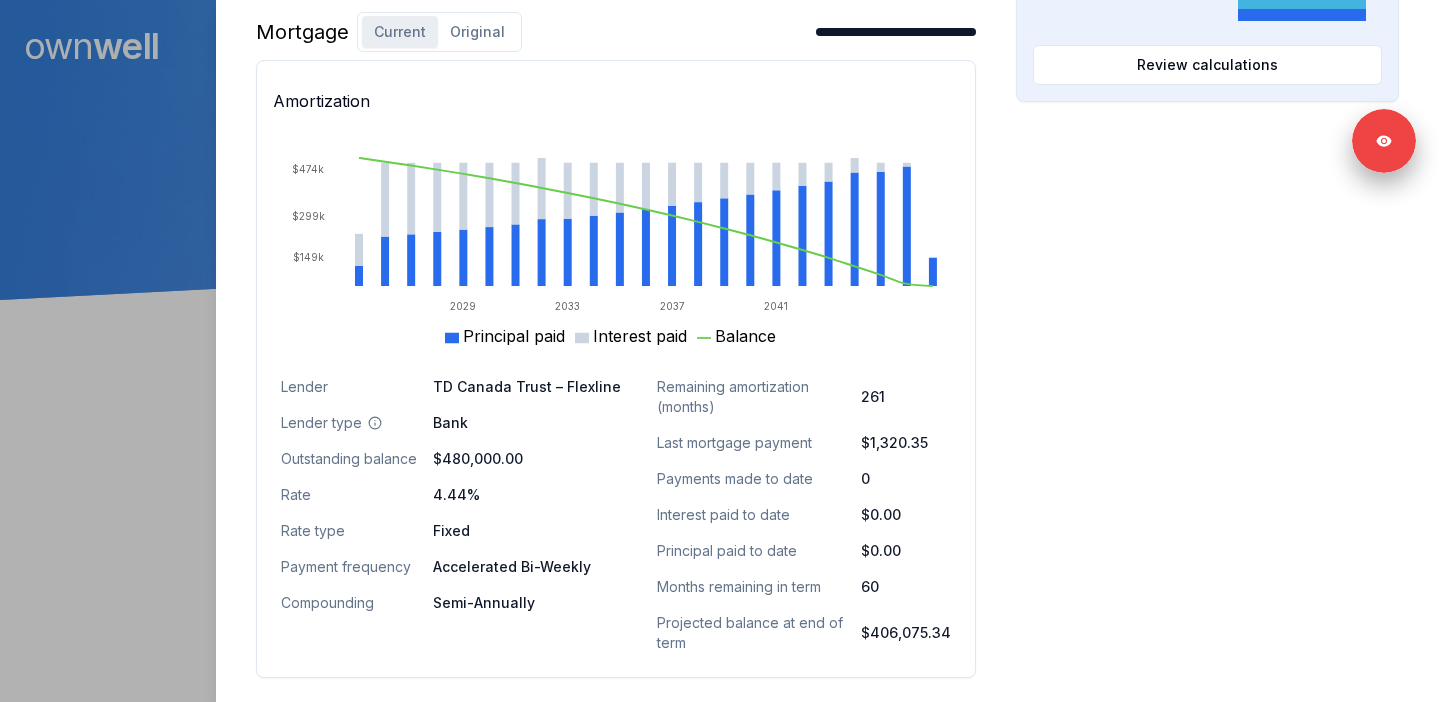 click on "Original" at bounding box center (477, 32) 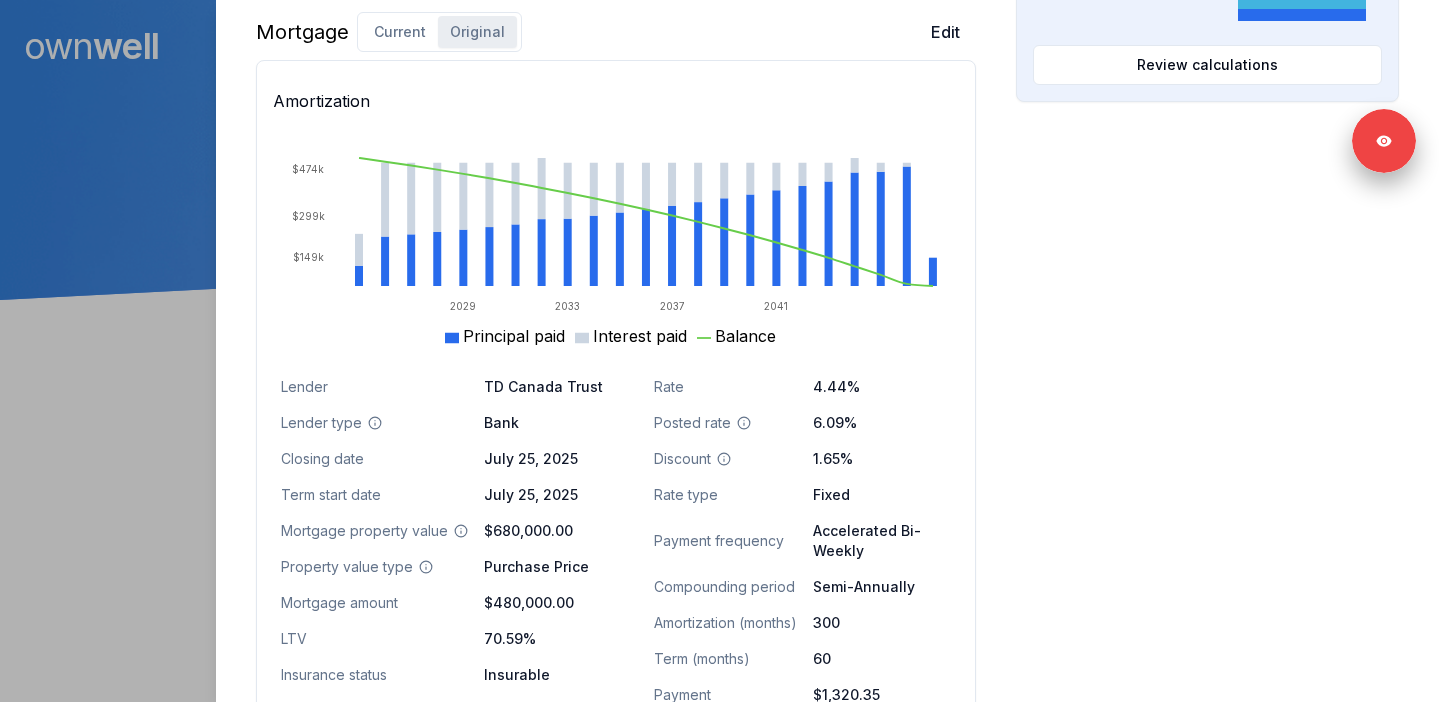 click on "Current" at bounding box center [400, 32] 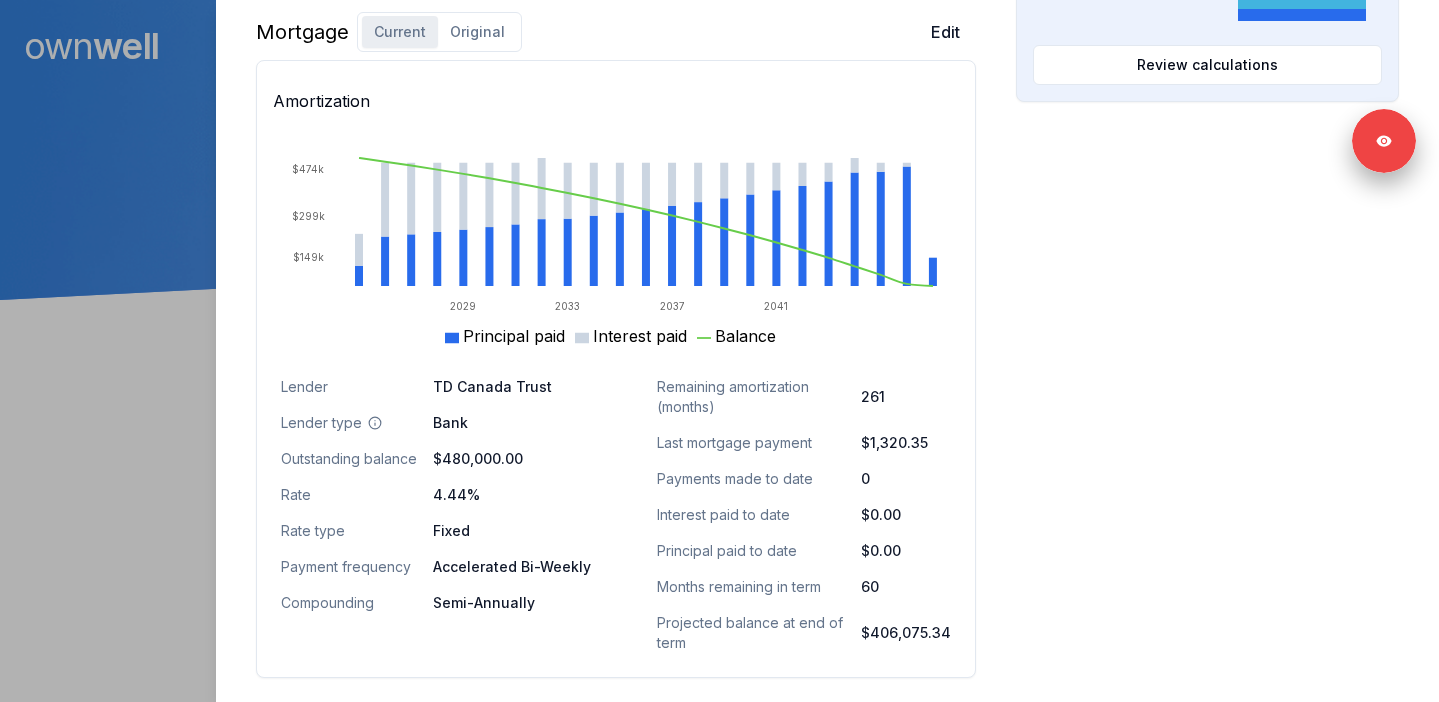 click on "Original" at bounding box center [477, 32] 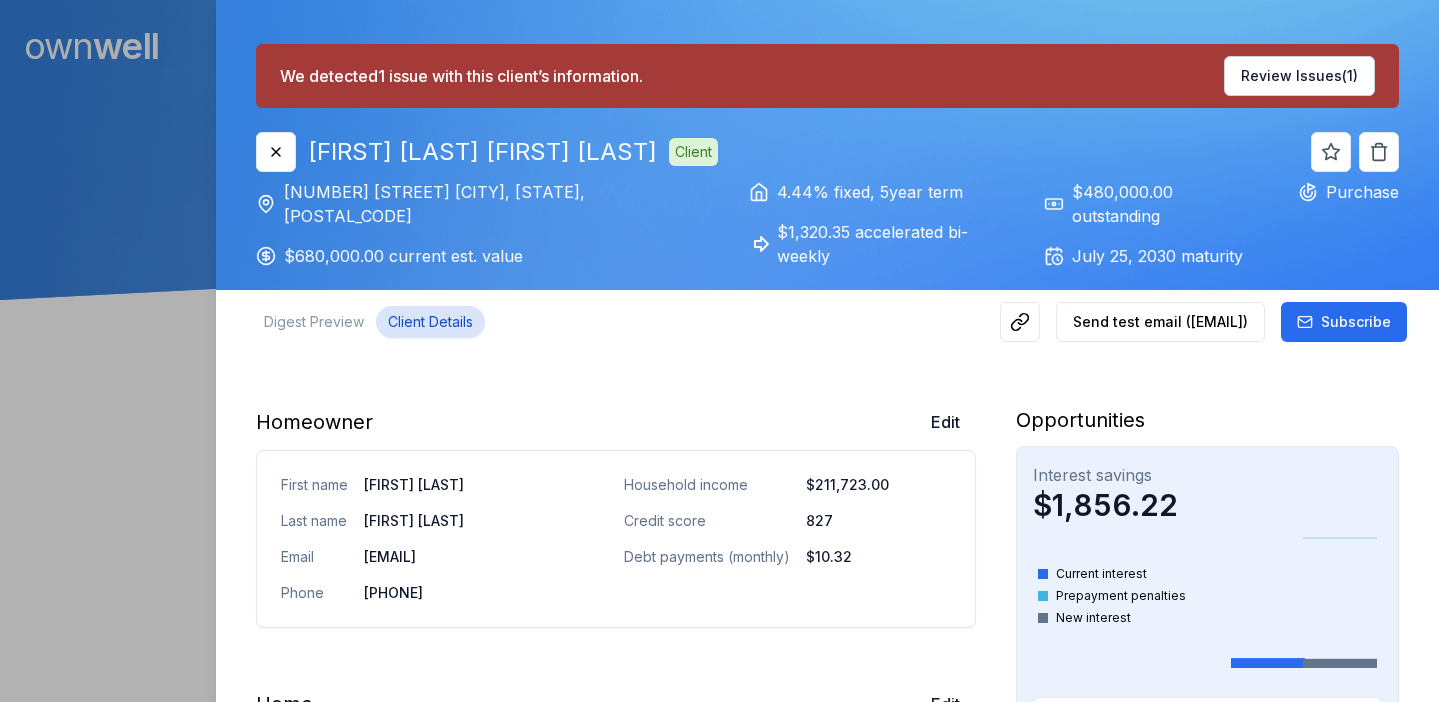 scroll, scrollTop: 0, scrollLeft: 0, axis: both 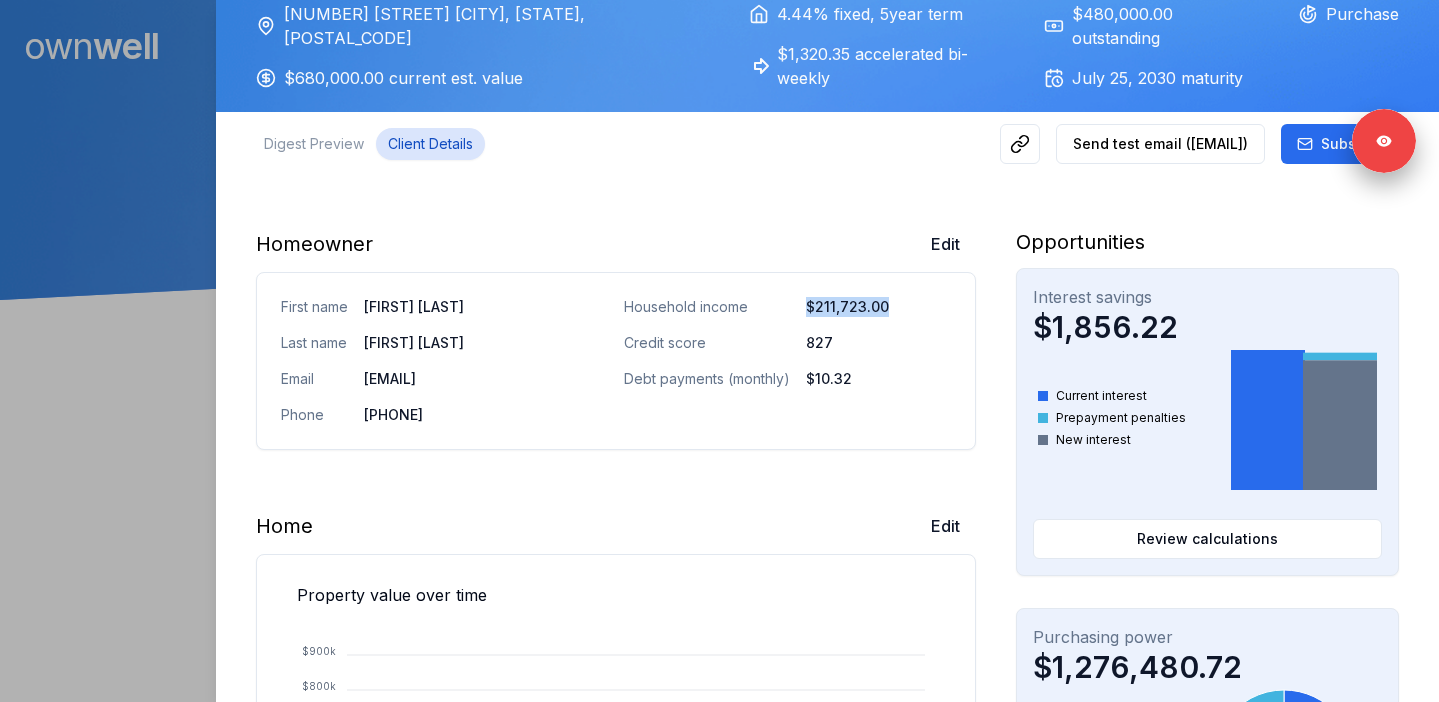 drag, startPoint x: 804, startPoint y: 308, endPoint x: 900, endPoint y: 308, distance: 96 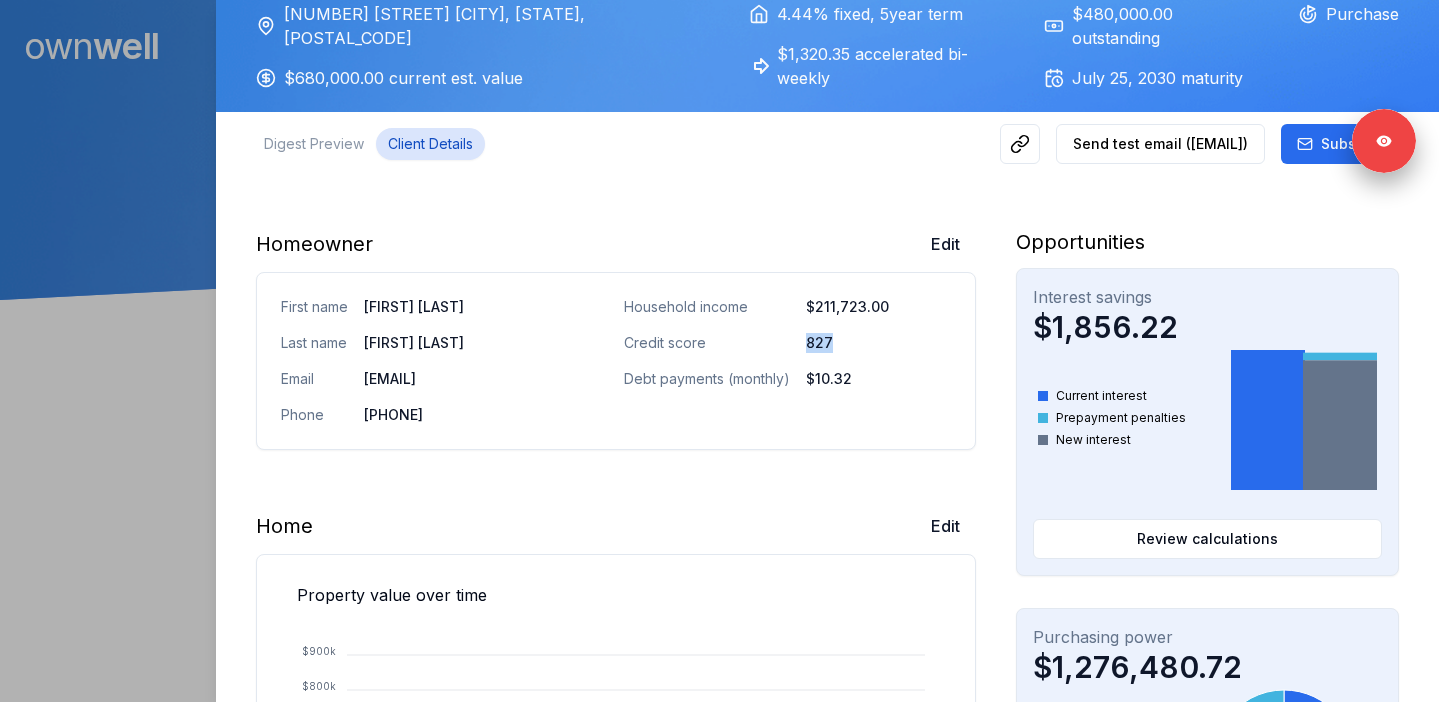 drag, startPoint x: 798, startPoint y: 347, endPoint x: 857, endPoint y: 347, distance: 59 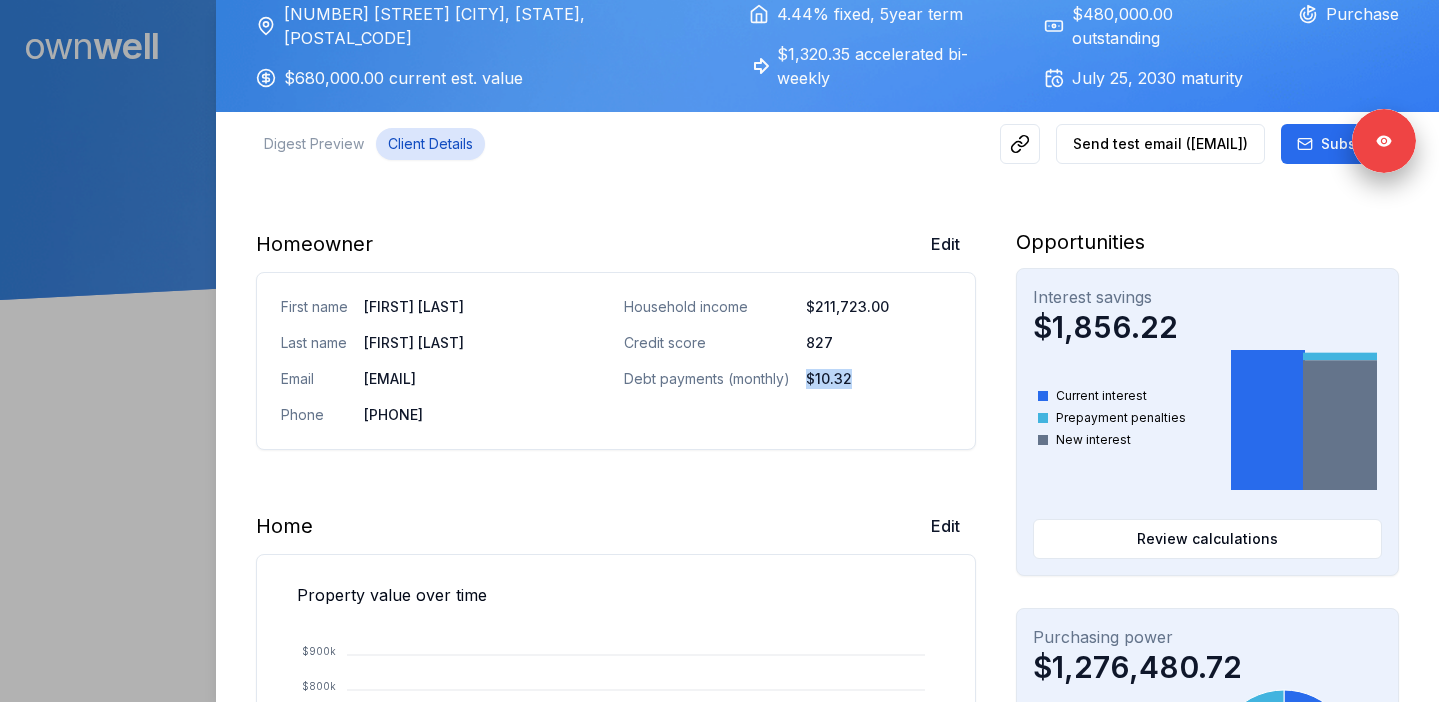 drag, startPoint x: 862, startPoint y: 383, endPoint x: 809, endPoint y: 382, distance: 53.009434 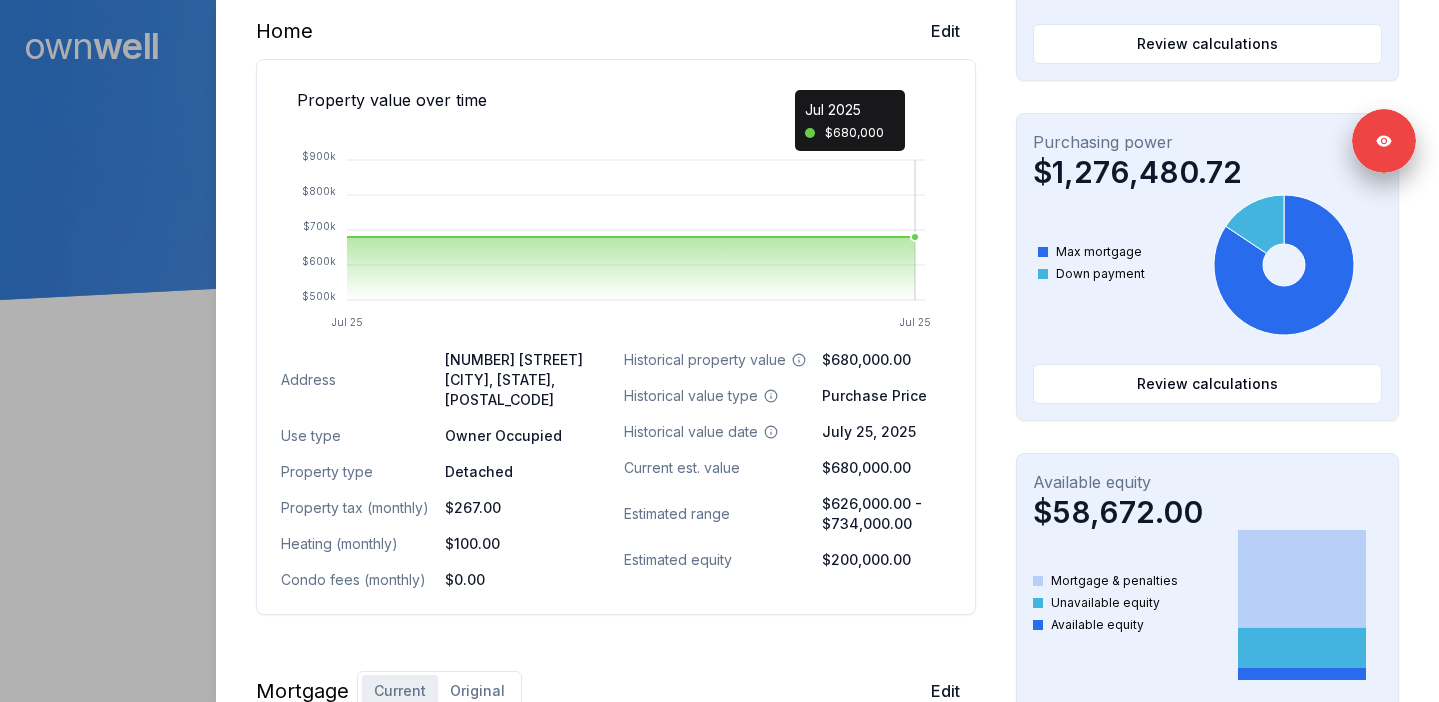 scroll, scrollTop: 674, scrollLeft: 0, axis: vertical 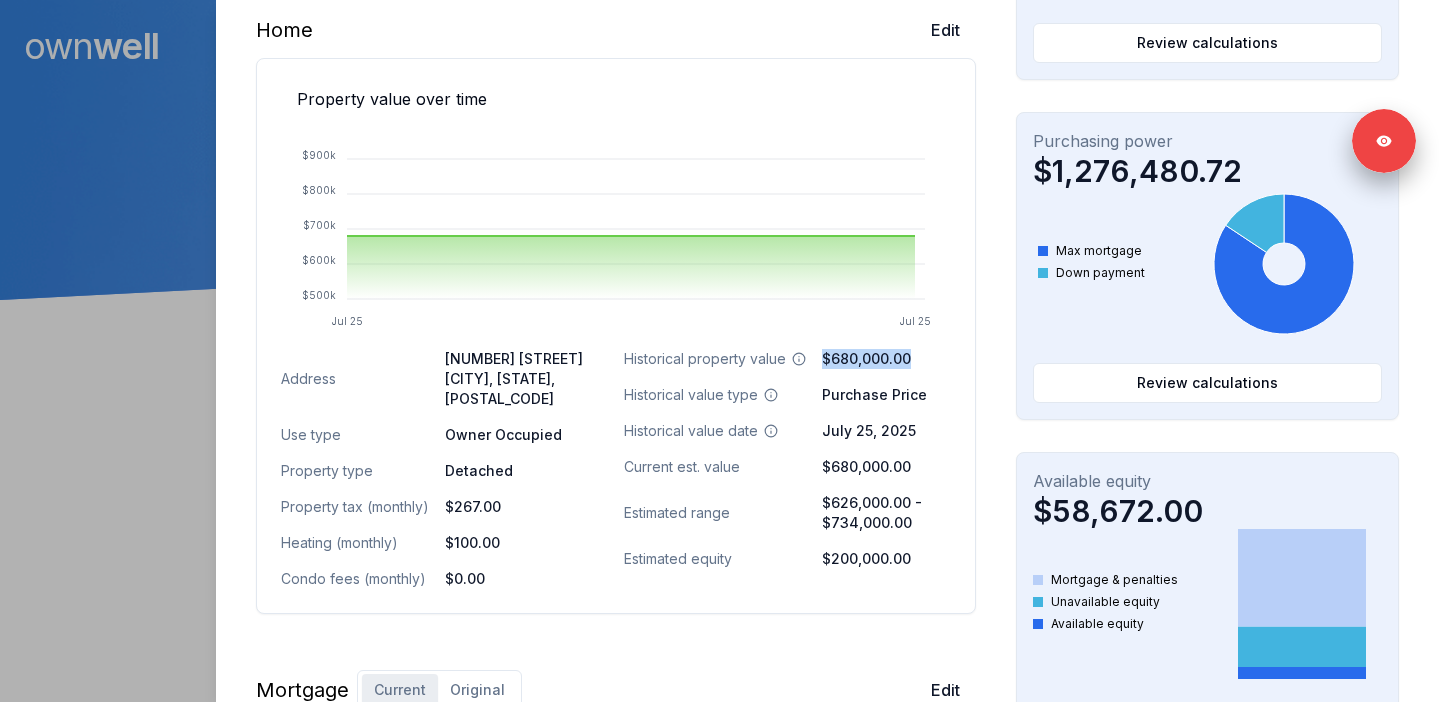 drag, startPoint x: 824, startPoint y: 358, endPoint x: 908, endPoint y: 359, distance: 84.00595 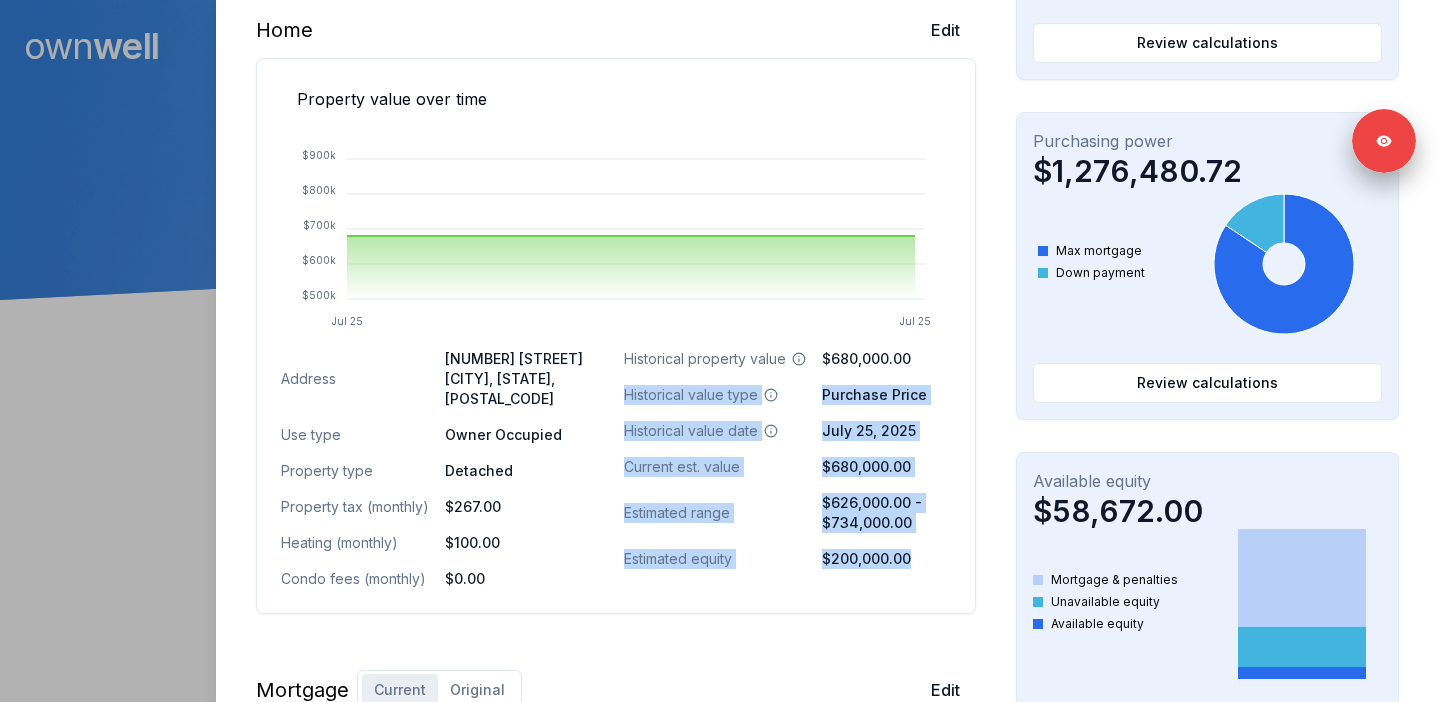 drag, startPoint x: 624, startPoint y: 394, endPoint x: 925, endPoint y: 554, distance: 340.8827 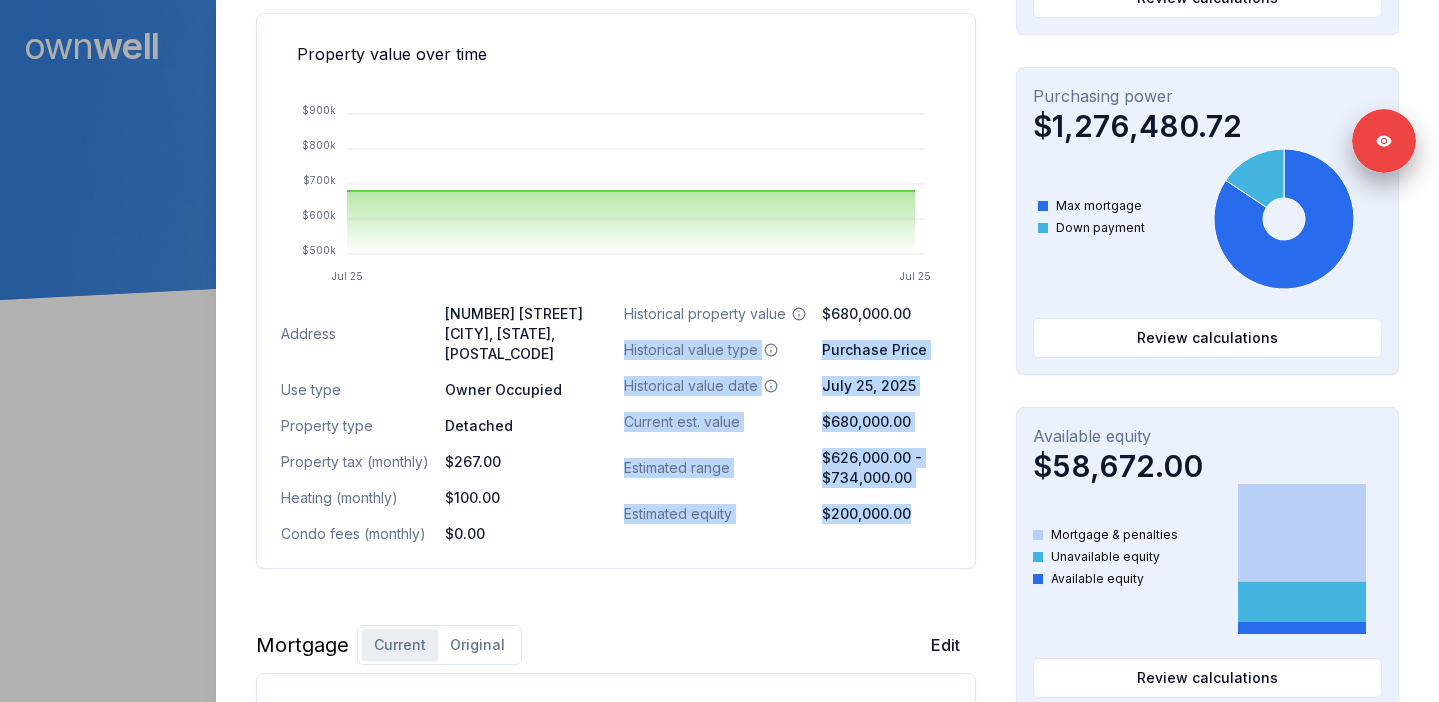 scroll, scrollTop: 724, scrollLeft: 0, axis: vertical 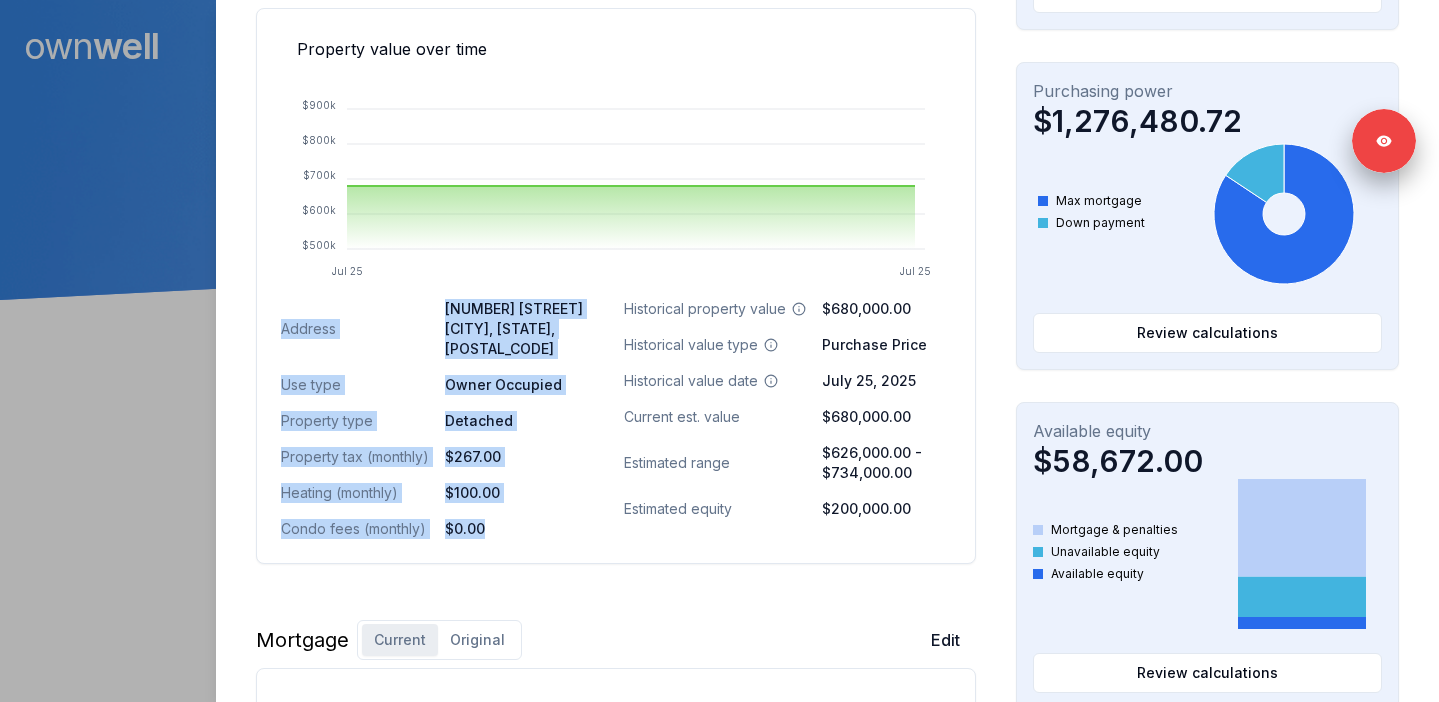 drag, startPoint x: 282, startPoint y: 326, endPoint x: 503, endPoint y: 530, distance: 300.7607 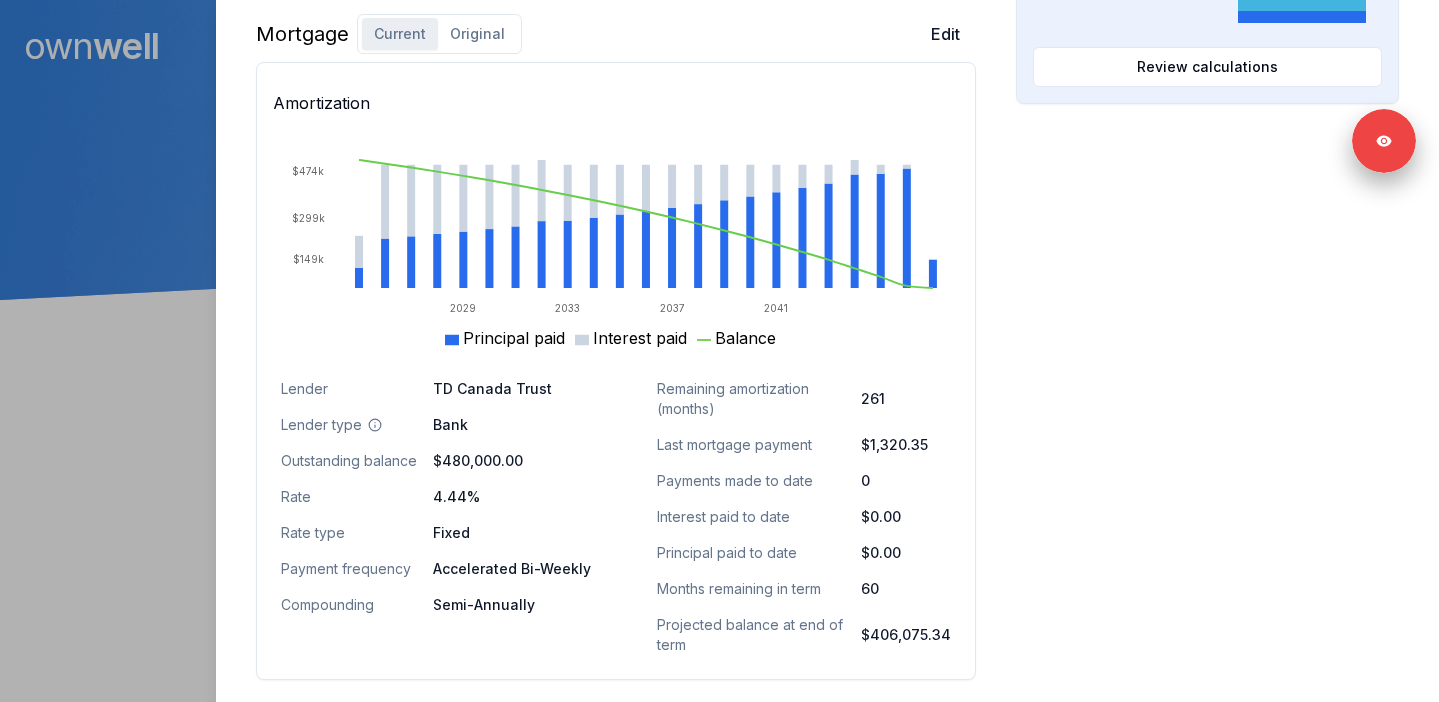 scroll, scrollTop: 1333, scrollLeft: 0, axis: vertical 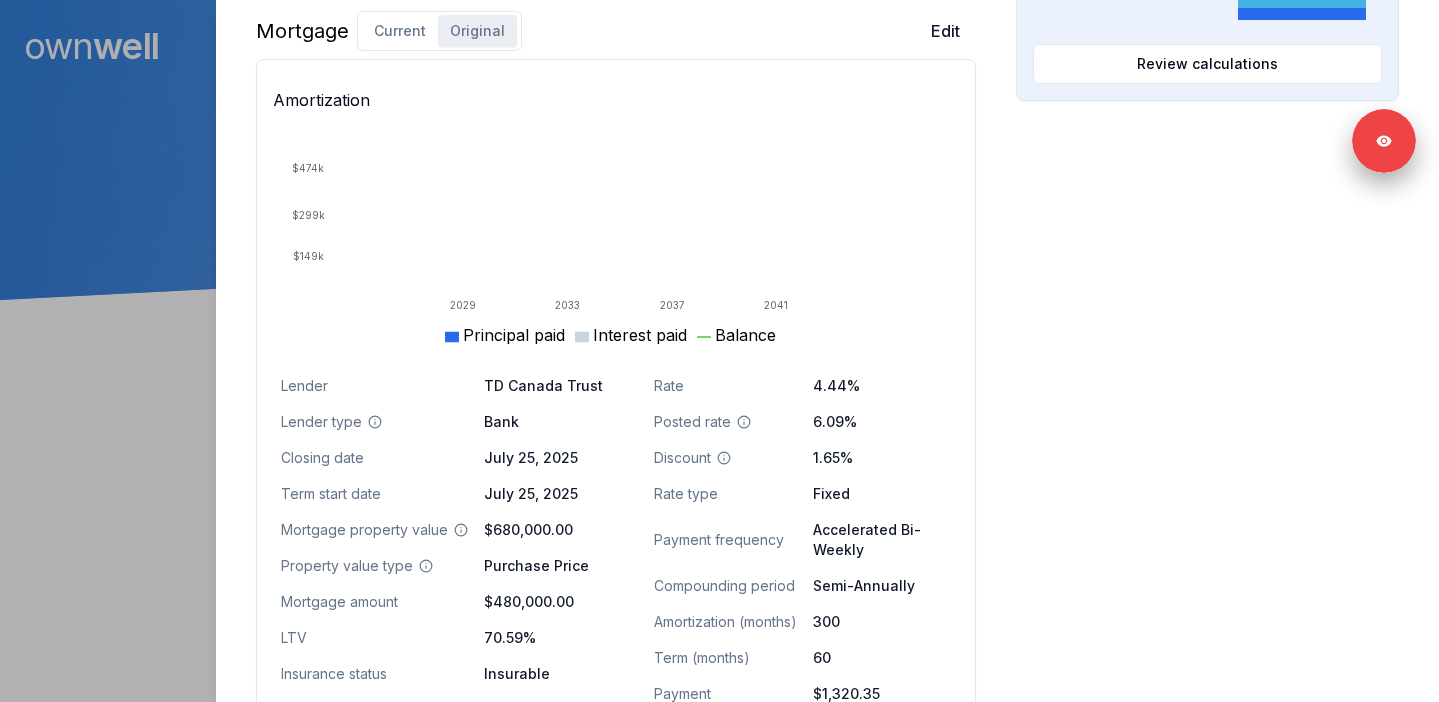 click on "Original" at bounding box center [477, 31] 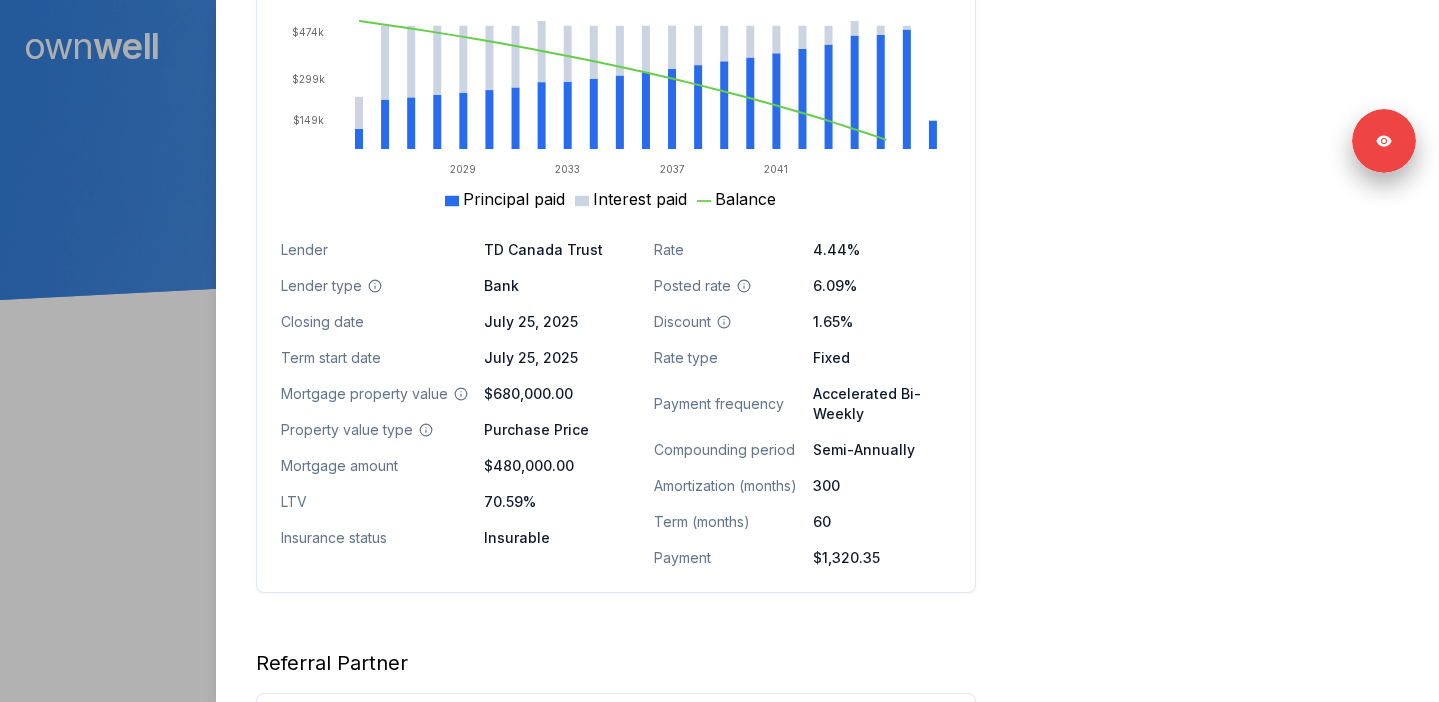 scroll, scrollTop: 1474, scrollLeft: 0, axis: vertical 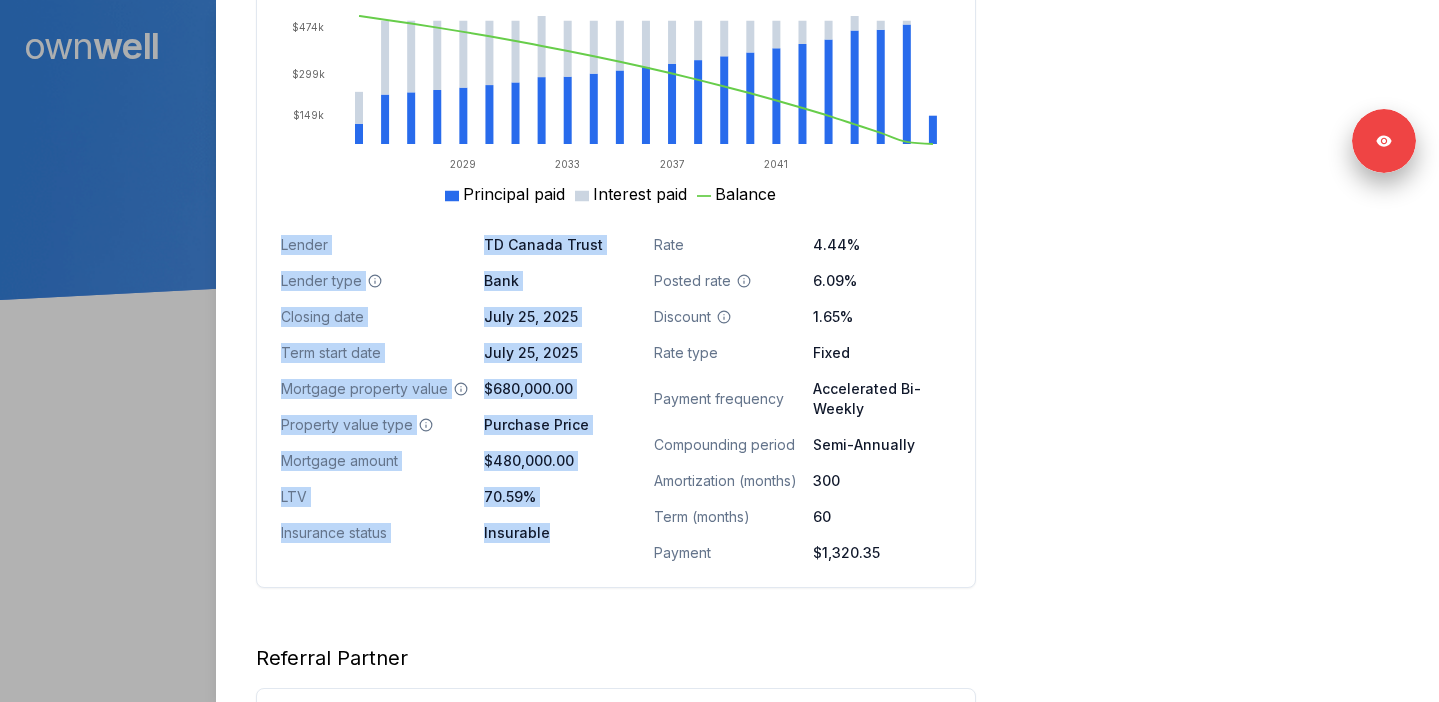 drag, startPoint x: 281, startPoint y: 242, endPoint x: 562, endPoint y: 532, distance: 403.80814 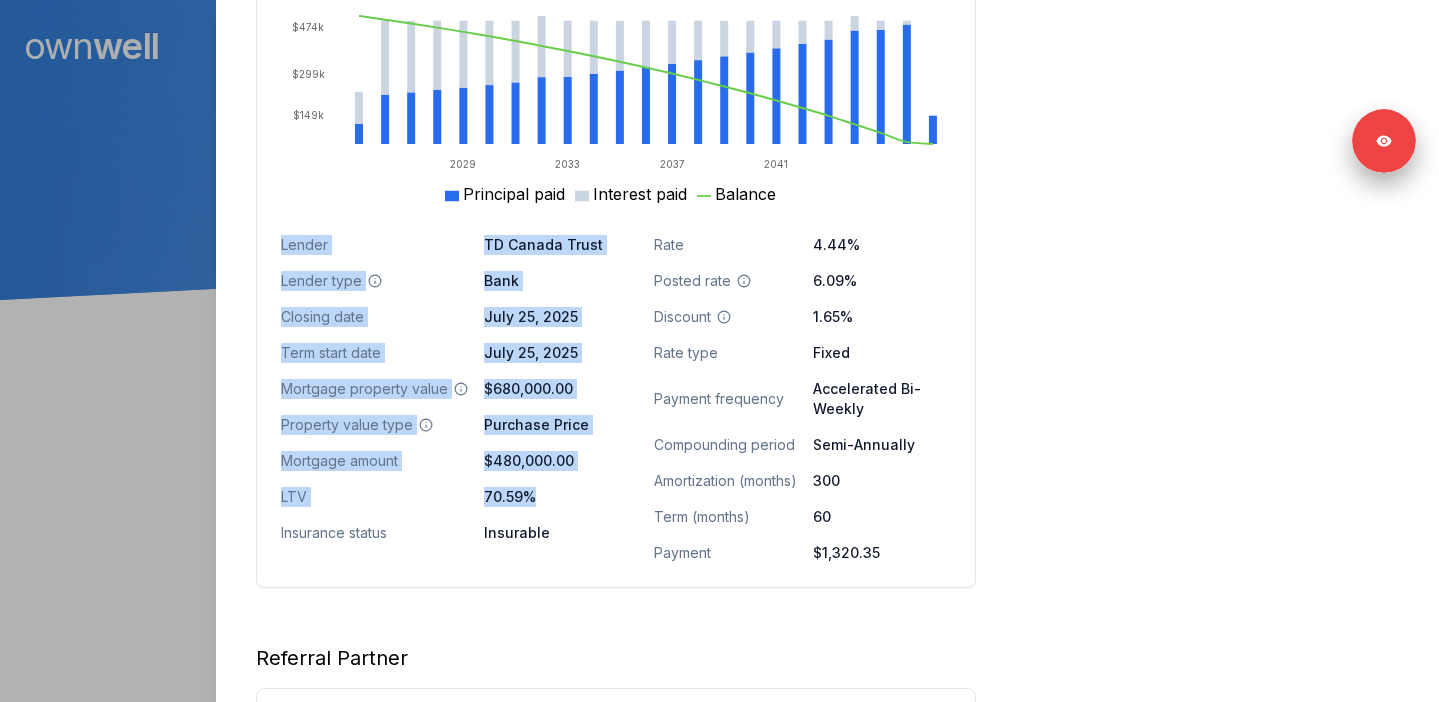 drag, startPoint x: 281, startPoint y: 244, endPoint x: 561, endPoint y: 498, distance: 378.04233 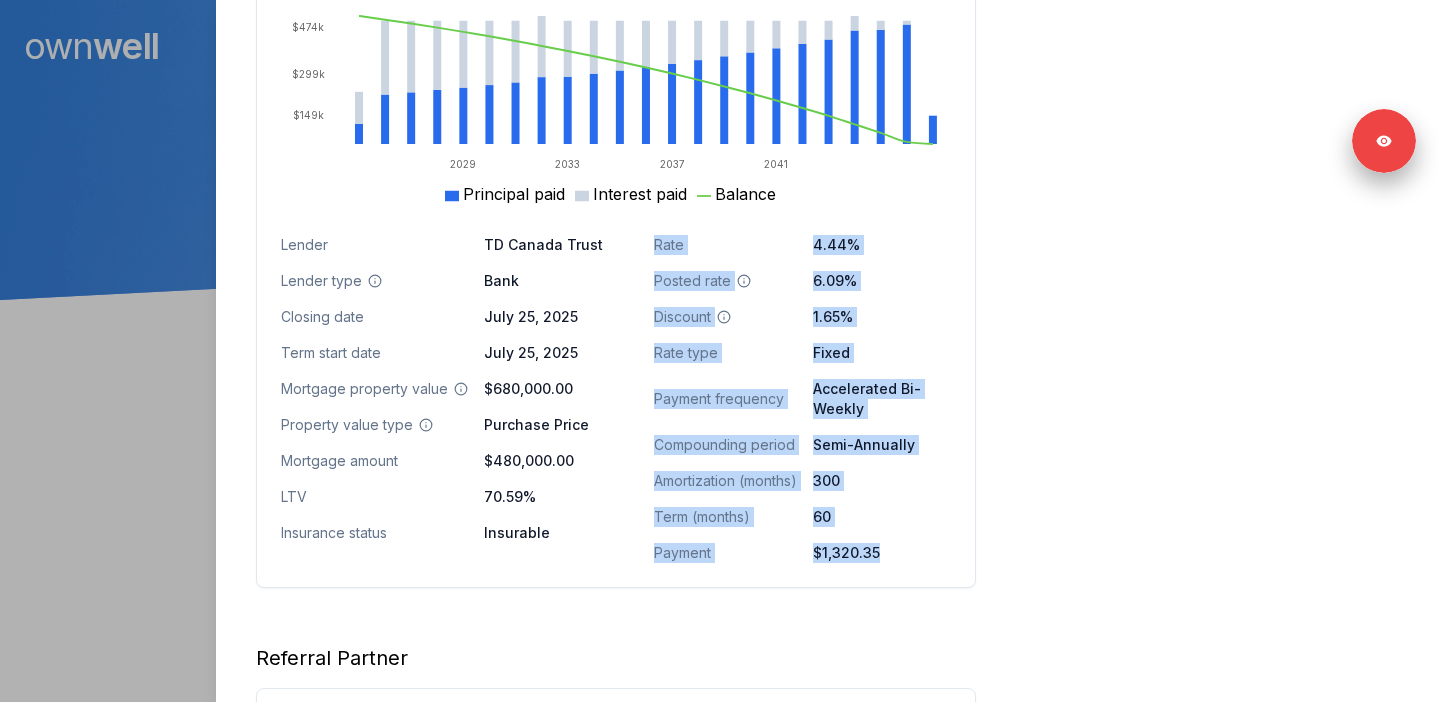 drag, startPoint x: 655, startPoint y: 244, endPoint x: 909, endPoint y: 559, distance: 404.64923 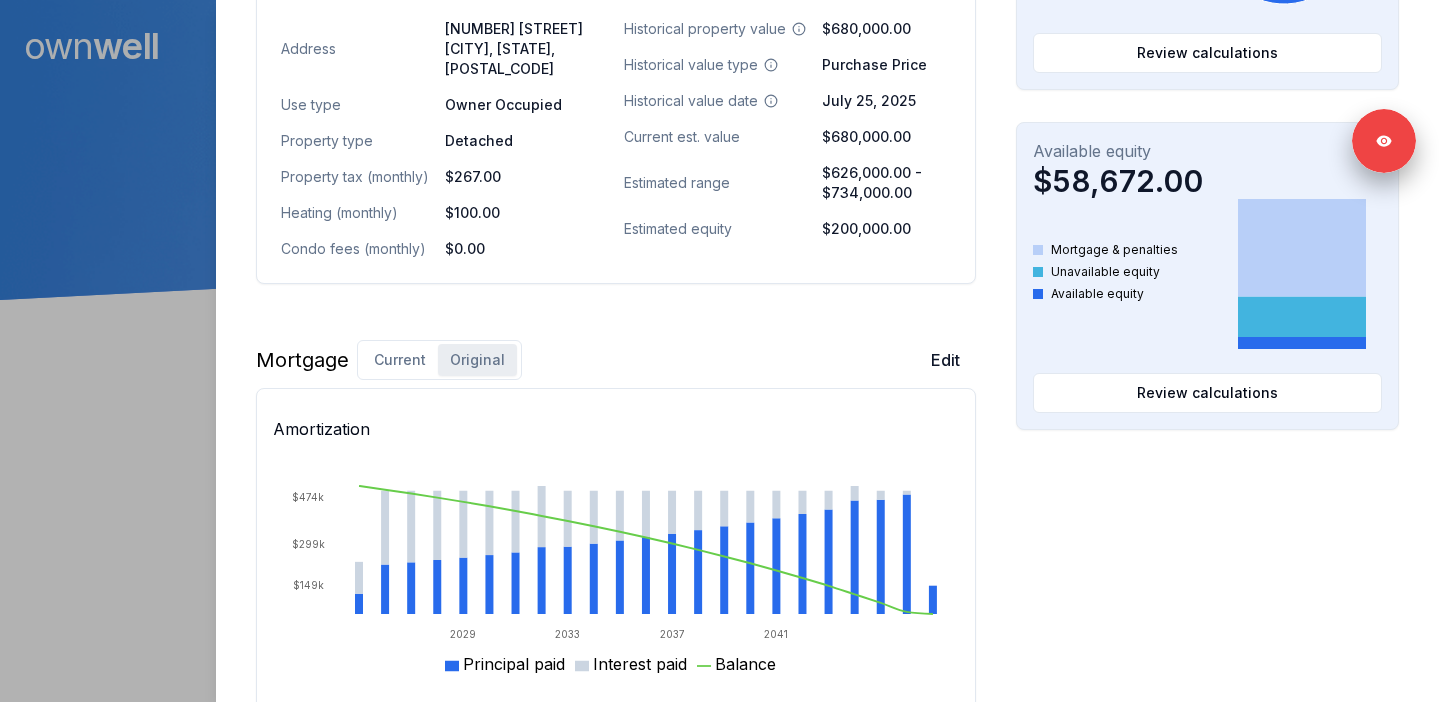 scroll, scrollTop: 0, scrollLeft: 0, axis: both 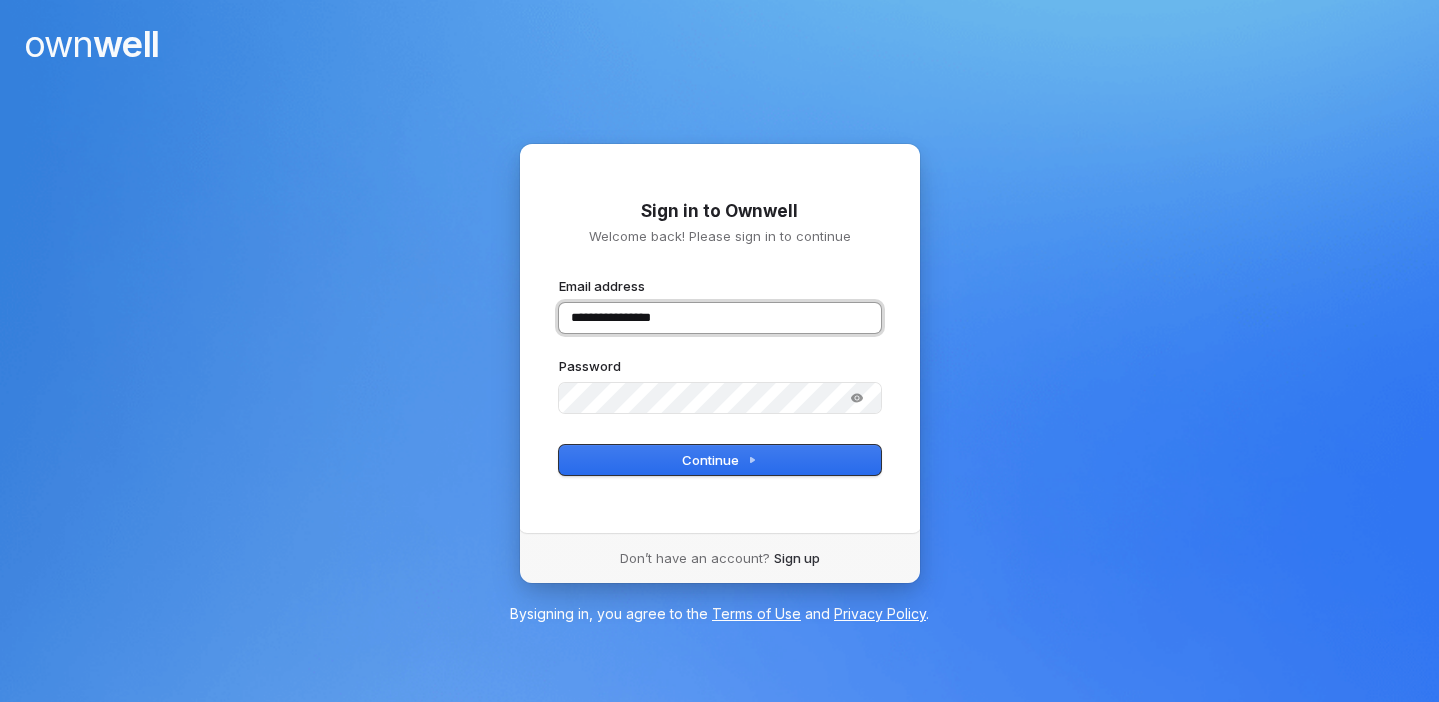 type on "**********" 